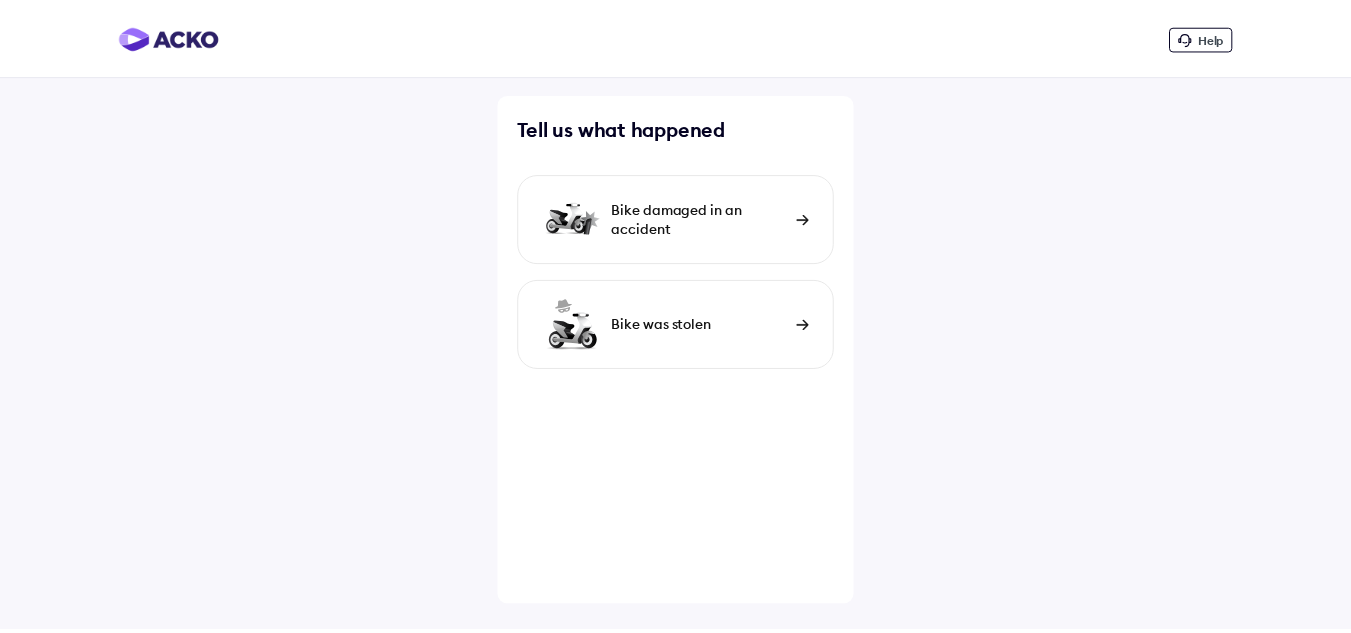 scroll, scrollTop: 0, scrollLeft: 0, axis: both 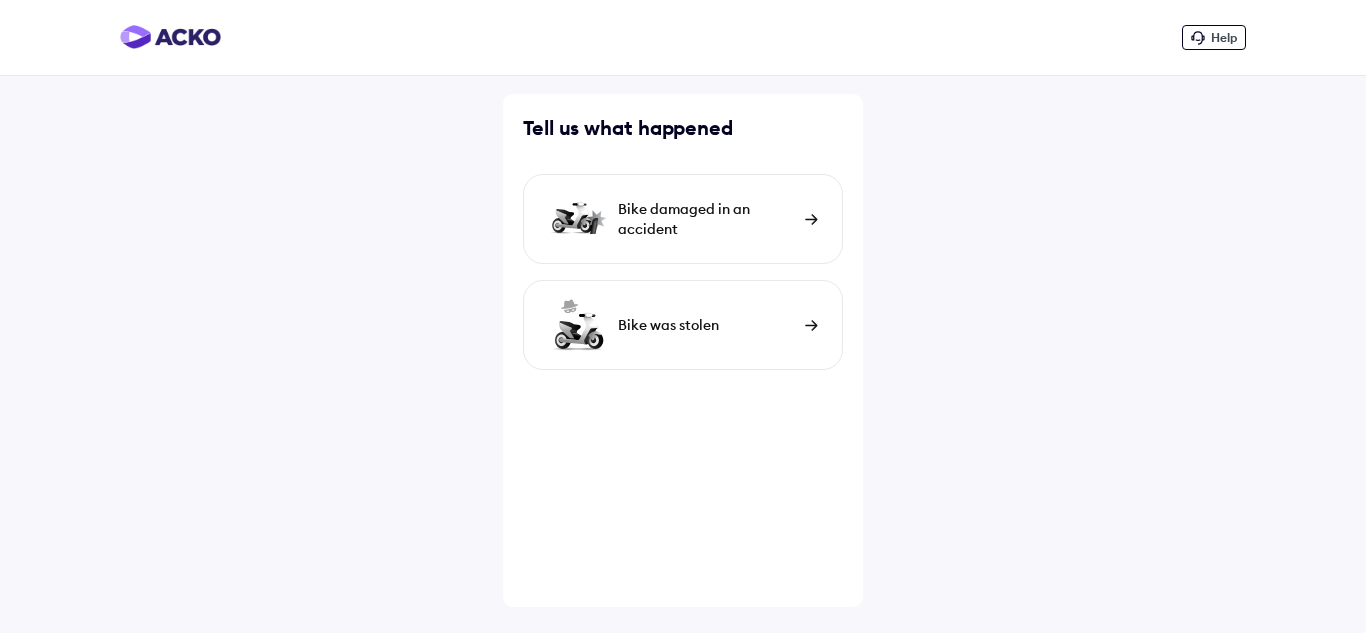 click on "Bike damaged in an accident" at bounding box center (706, 219) 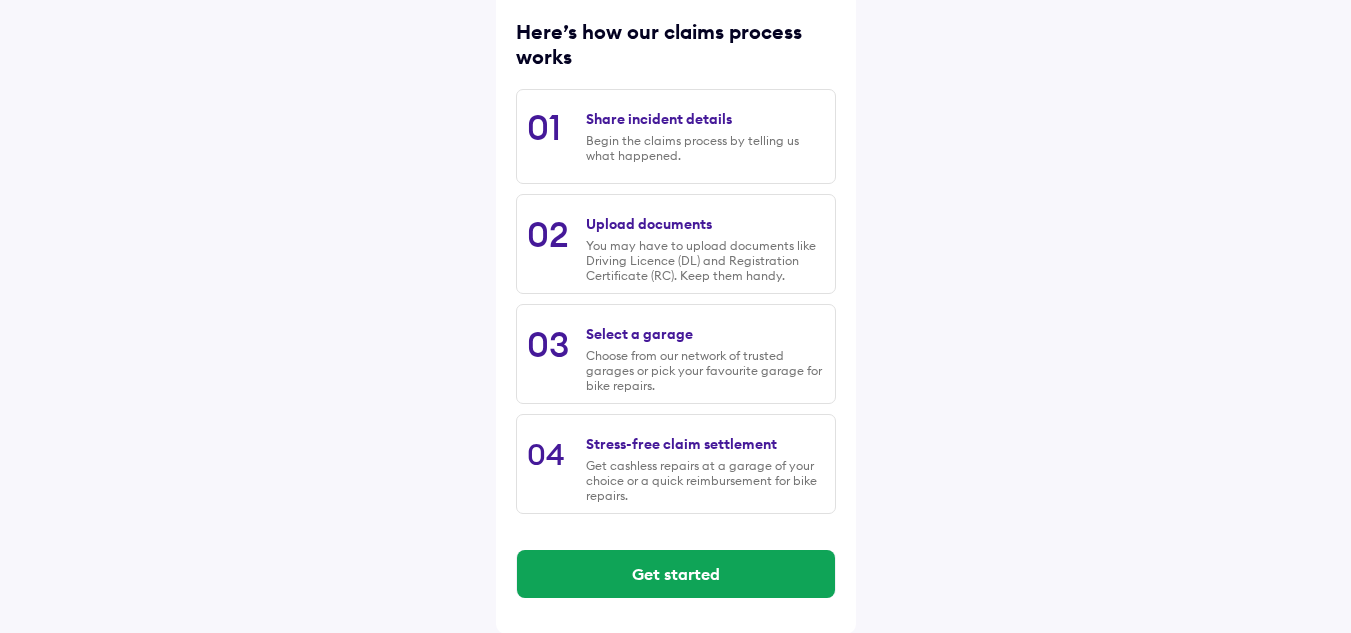 scroll, scrollTop: 263, scrollLeft: 0, axis: vertical 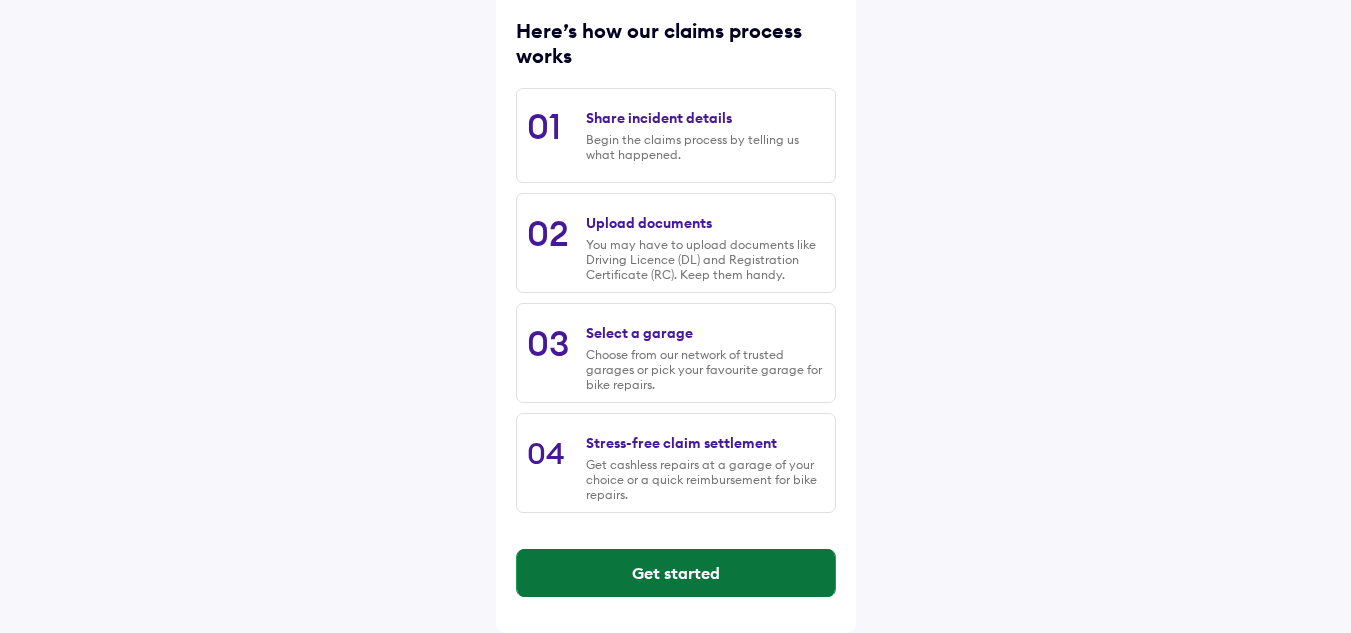 click on "Get started" at bounding box center [676, 573] 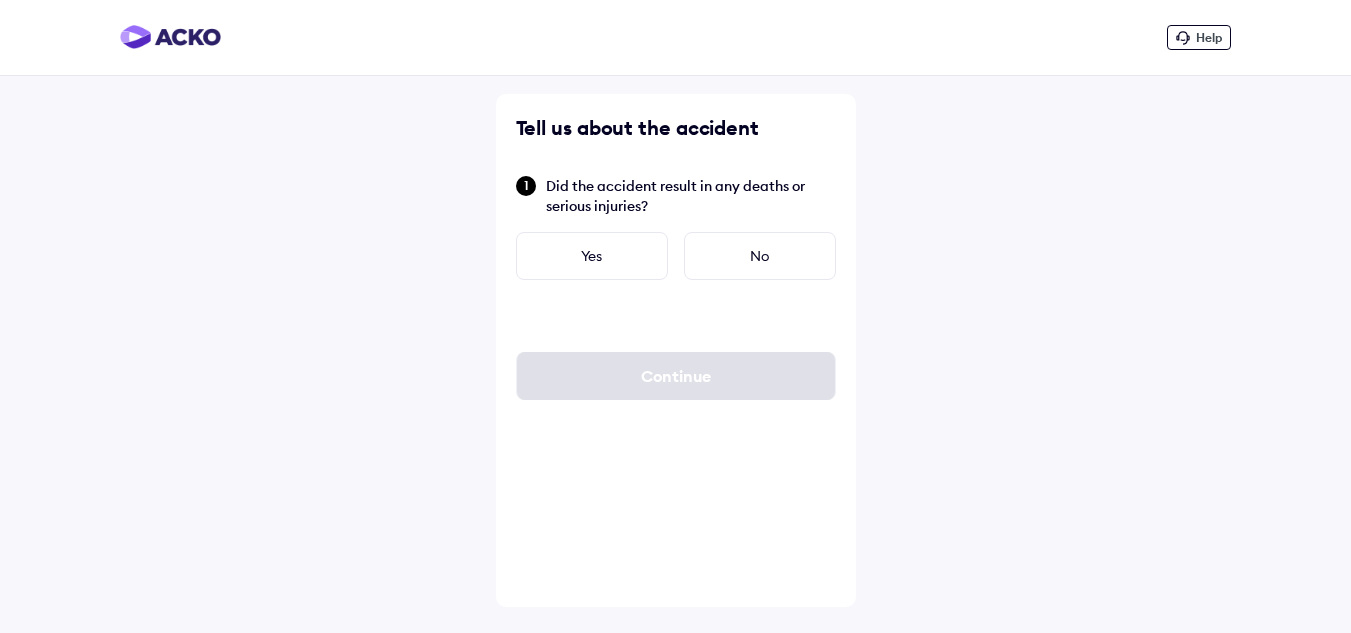 scroll, scrollTop: 0, scrollLeft: 0, axis: both 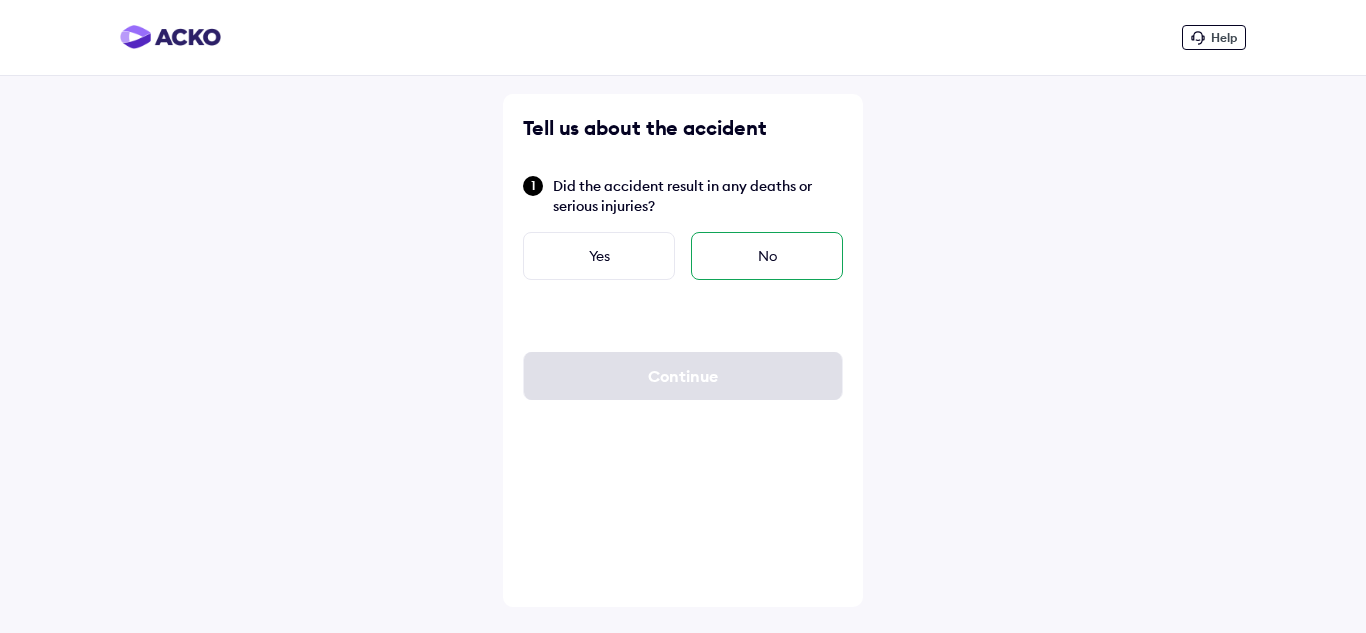 click on "No" at bounding box center [767, 256] 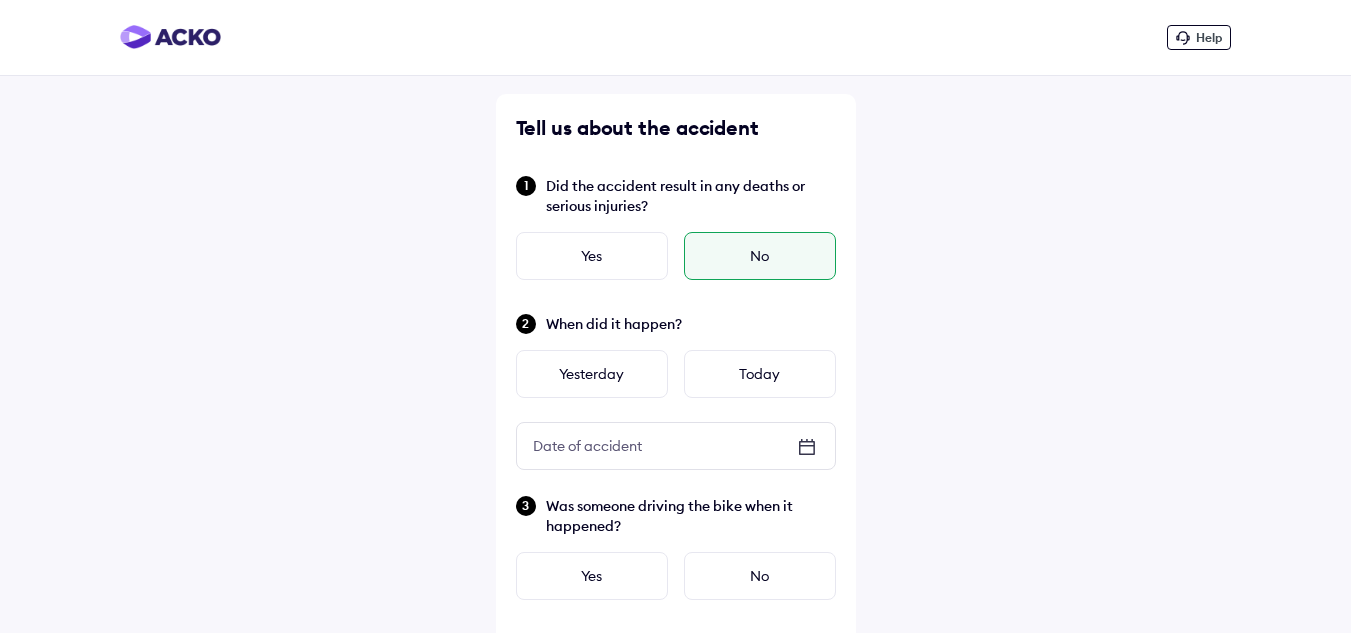 click 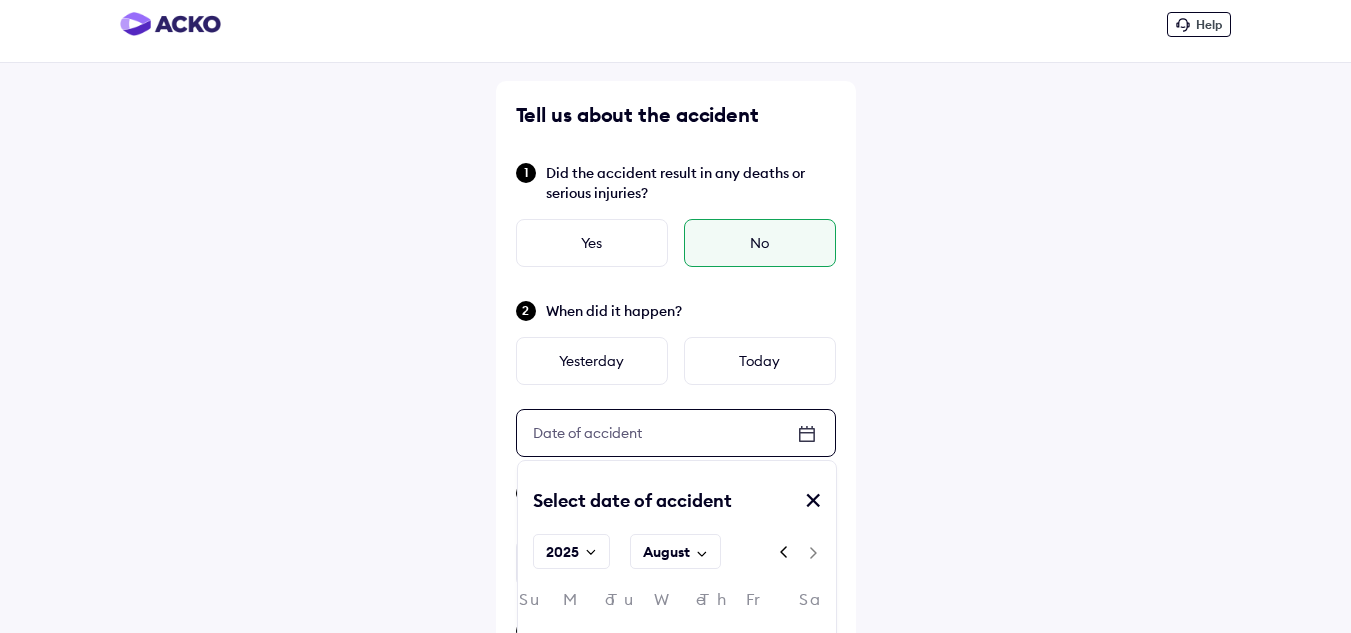 scroll, scrollTop: 200, scrollLeft: 0, axis: vertical 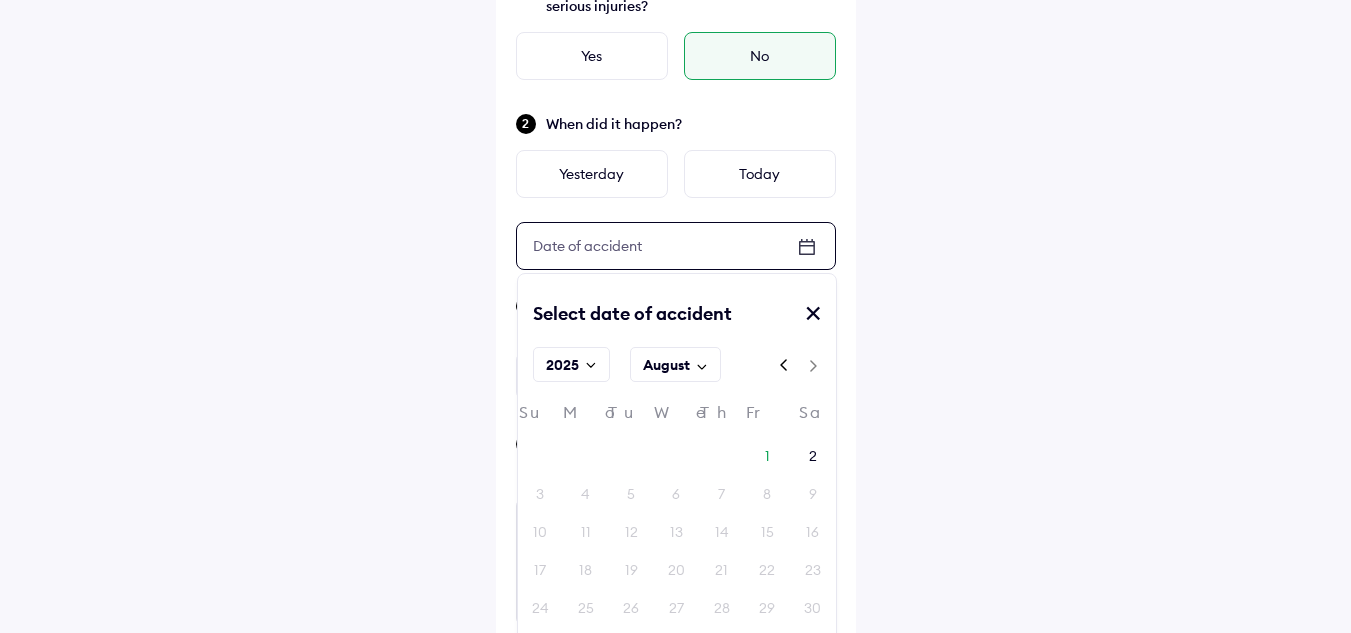 click 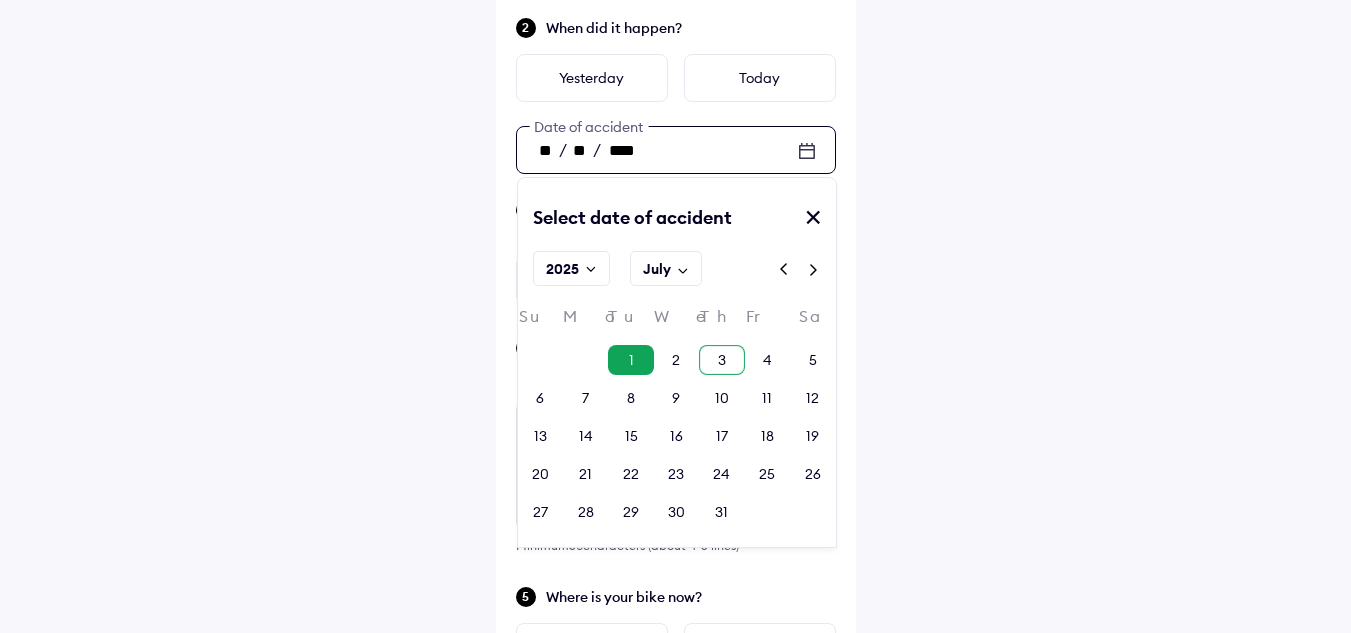 scroll, scrollTop: 400, scrollLeft: 0, axis: vertical 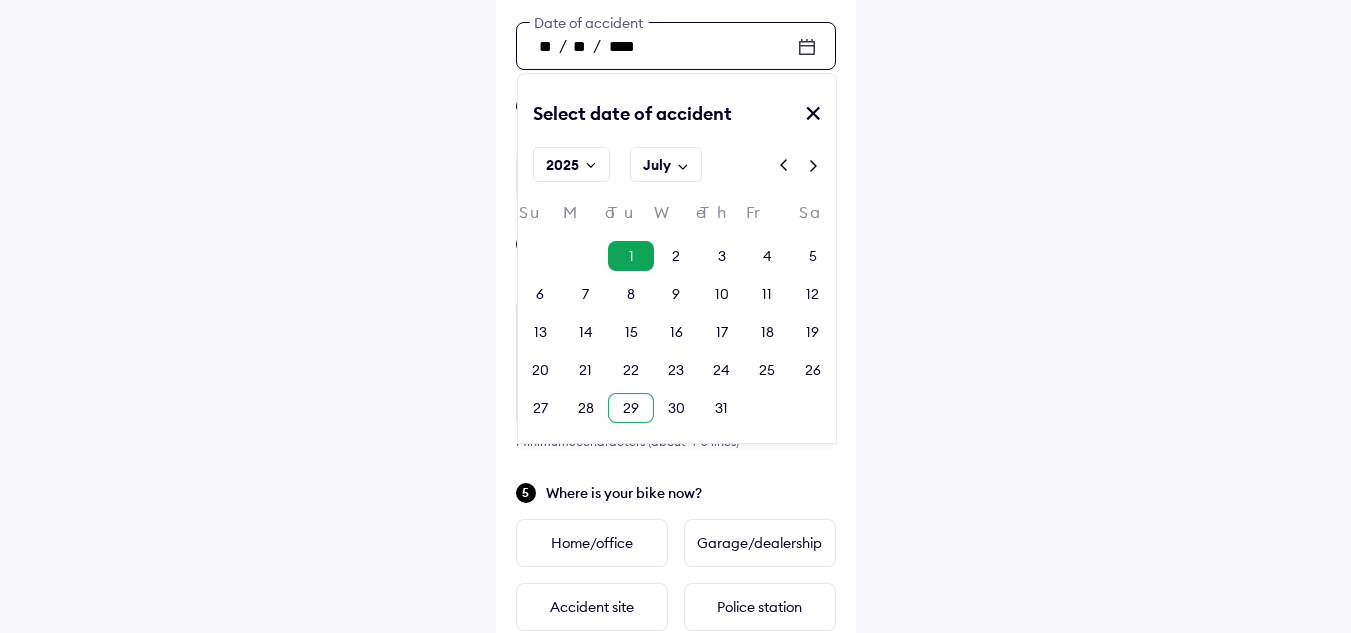 click on "29" at bounding box center [630, 408] 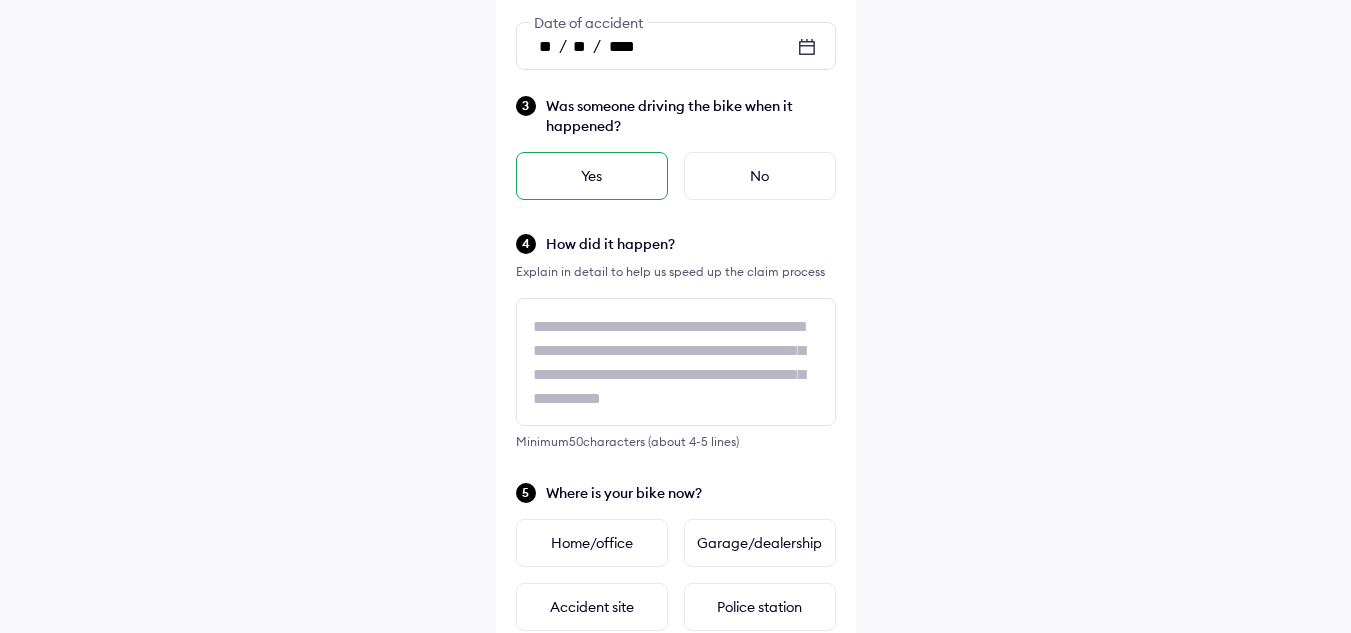 click on "Yes" at bounding box center (592, 176) 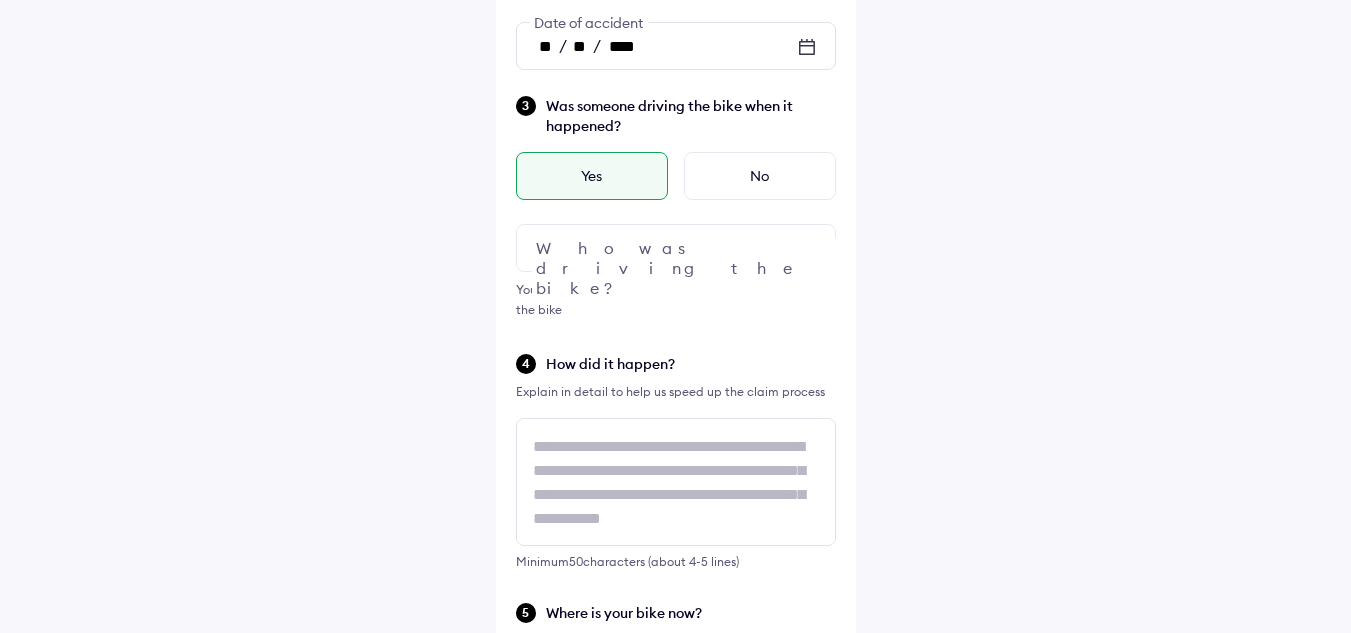 click at bounding box center [676, 248] 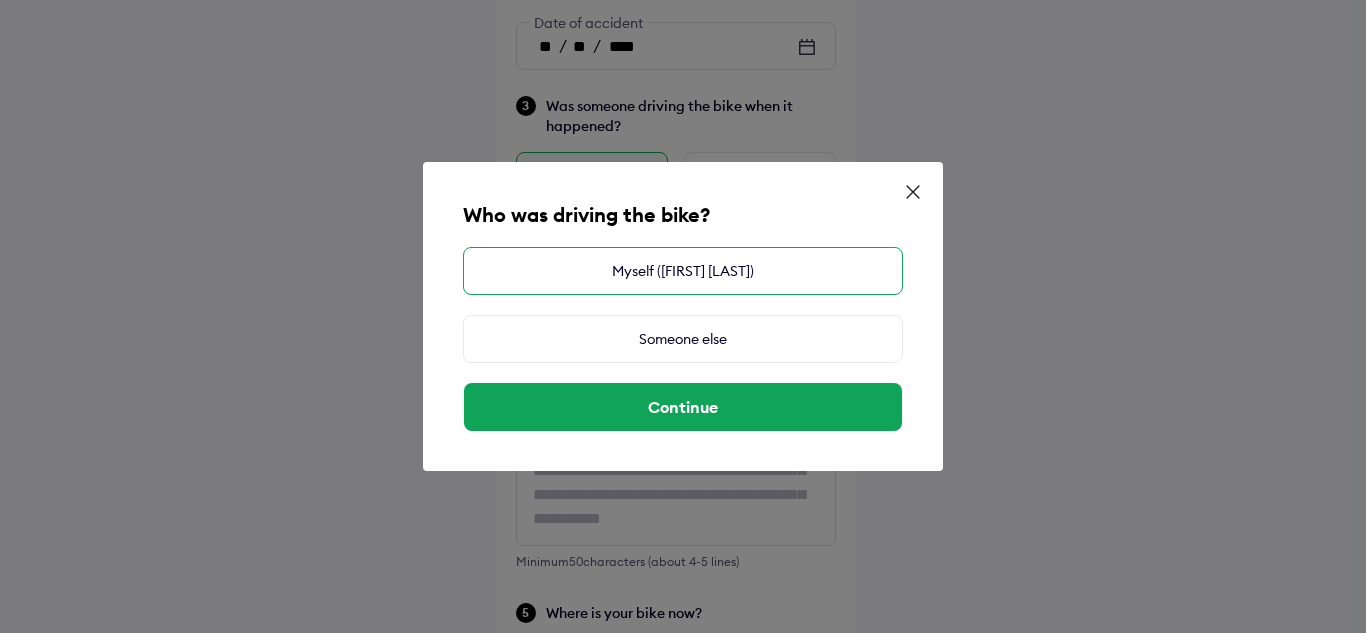click on "Myself (MOHD ASHHAD)" at bounding box center [683, 271] 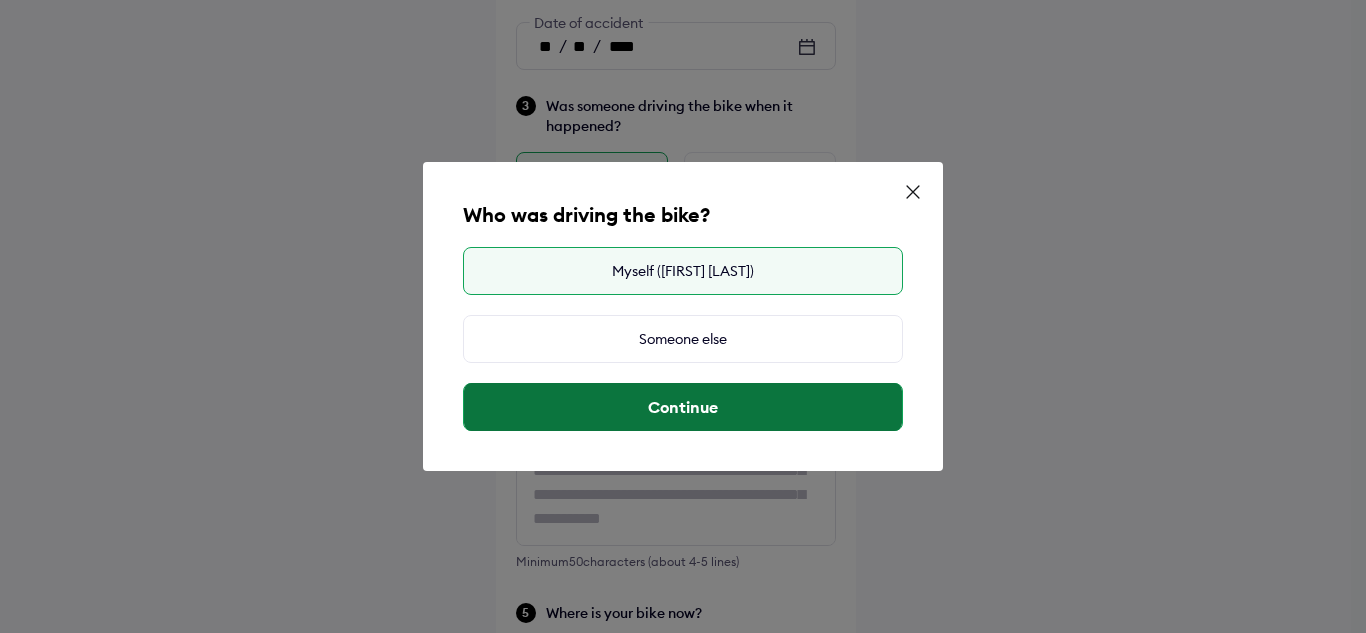 click on "Continue" at bounding box center (683, 407) 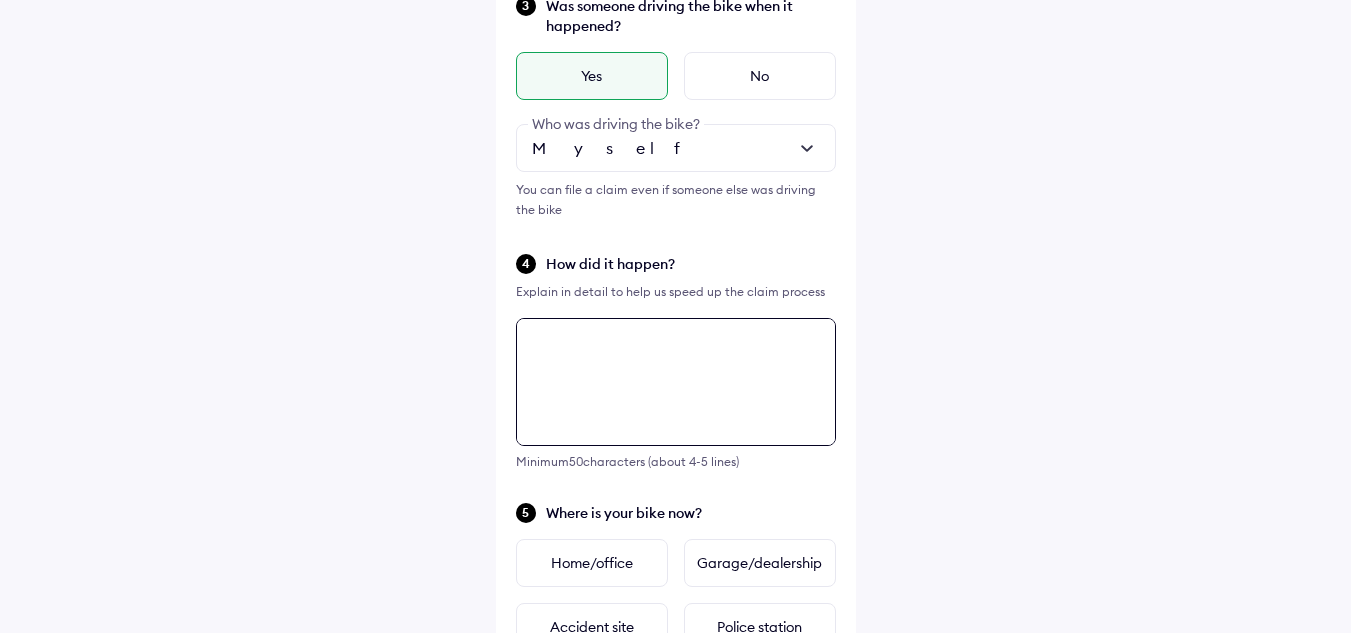 click at bounding box center (676, 382) 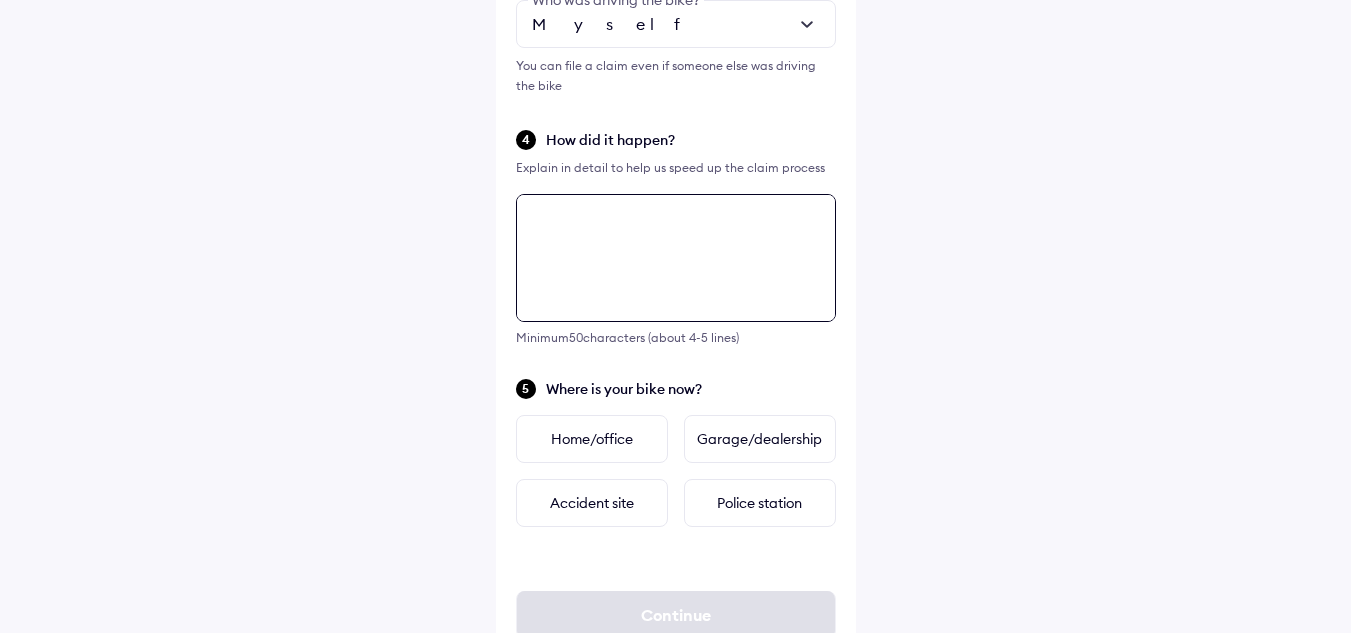 scroll, scrollTop: 590, scrollLeft: 0, axis: vertical 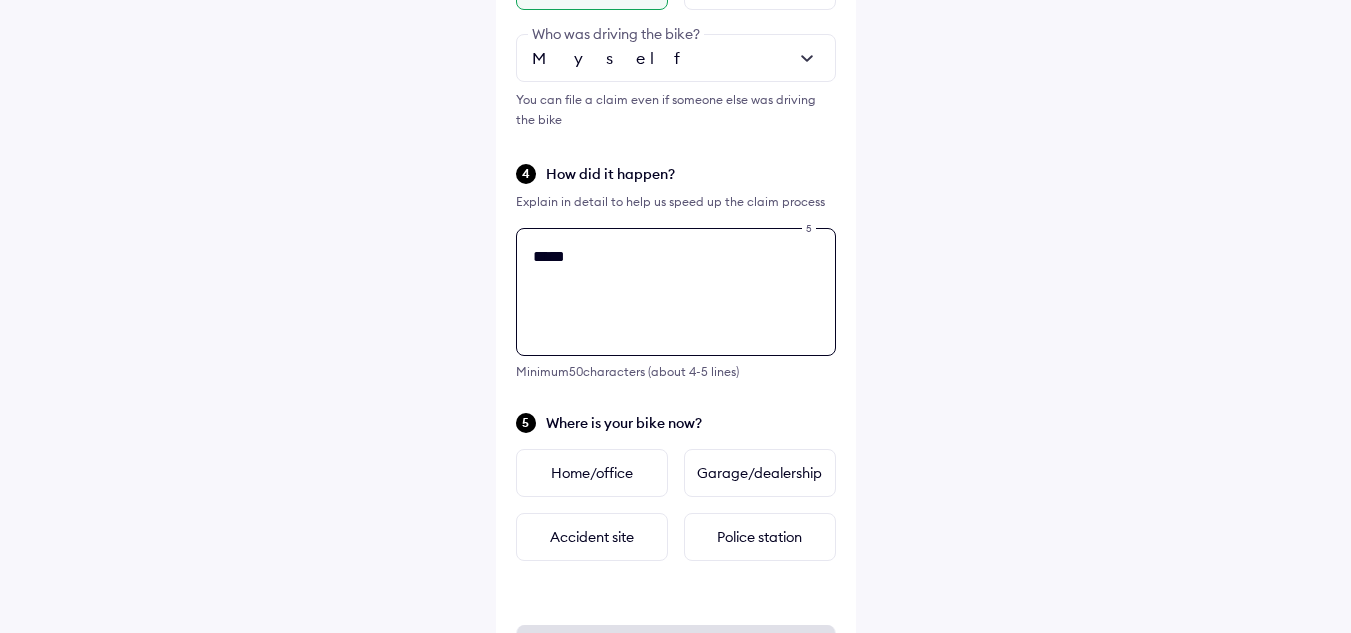type on "*" 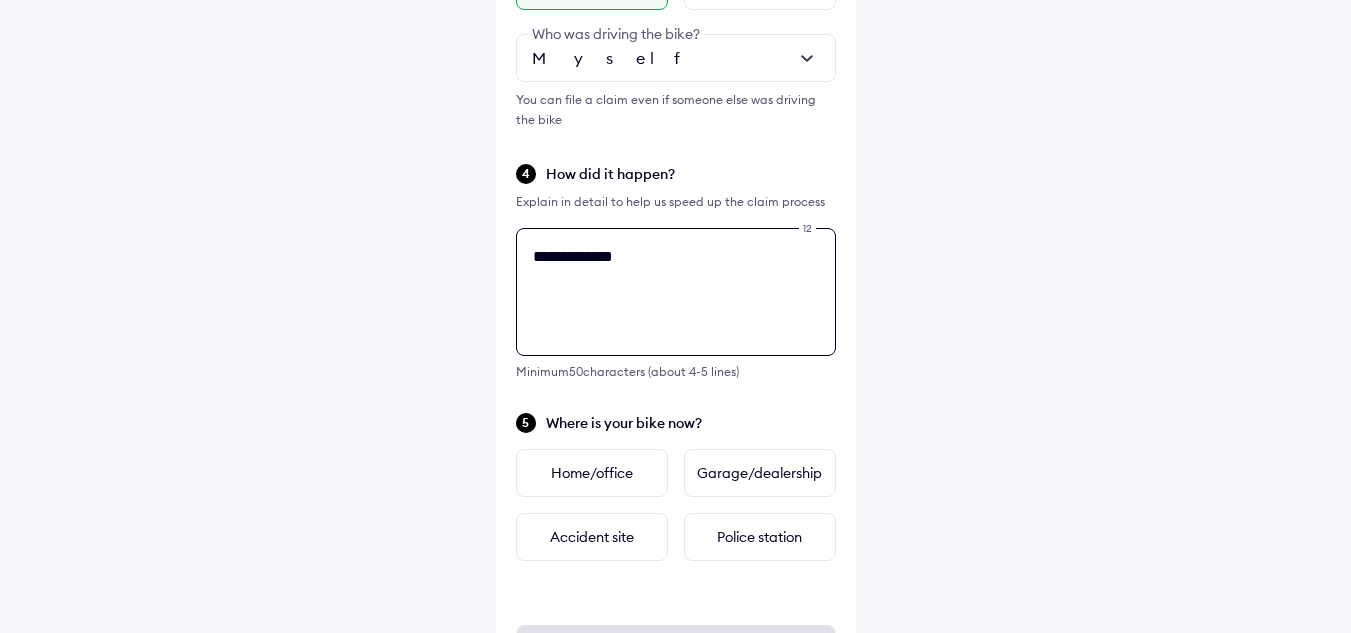 type on "****" 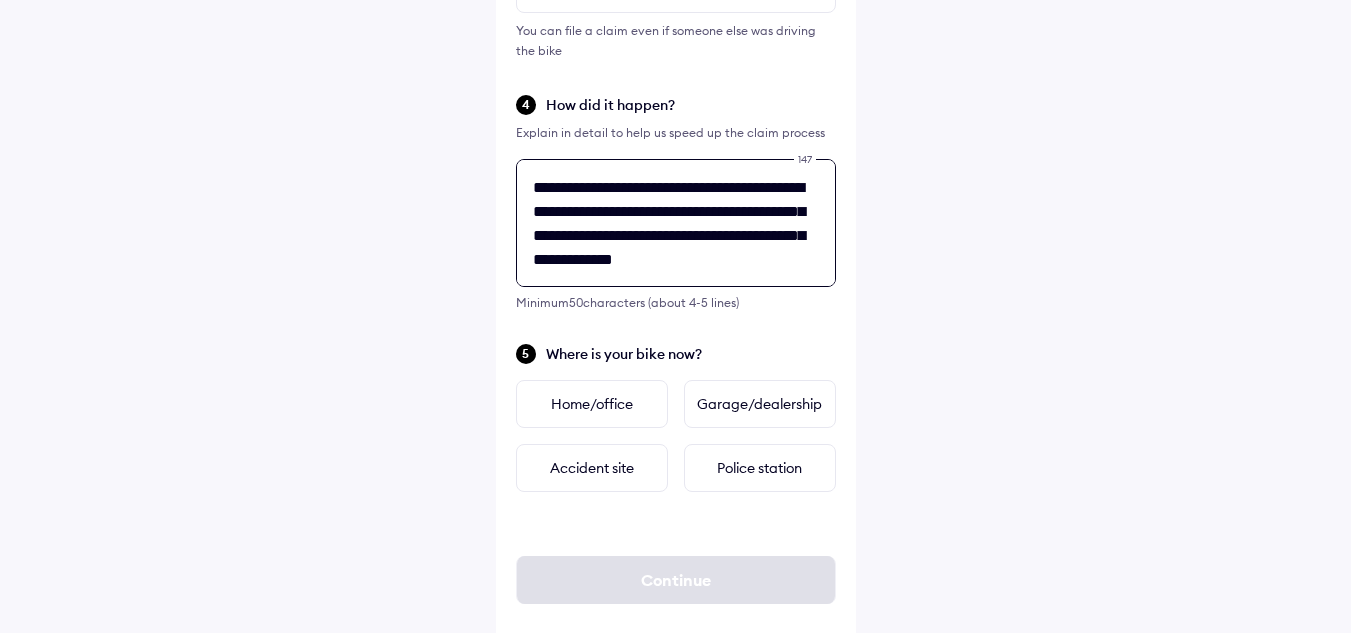 scroll, scrollTop: 690, scrollLeft: 0, axis: vertical 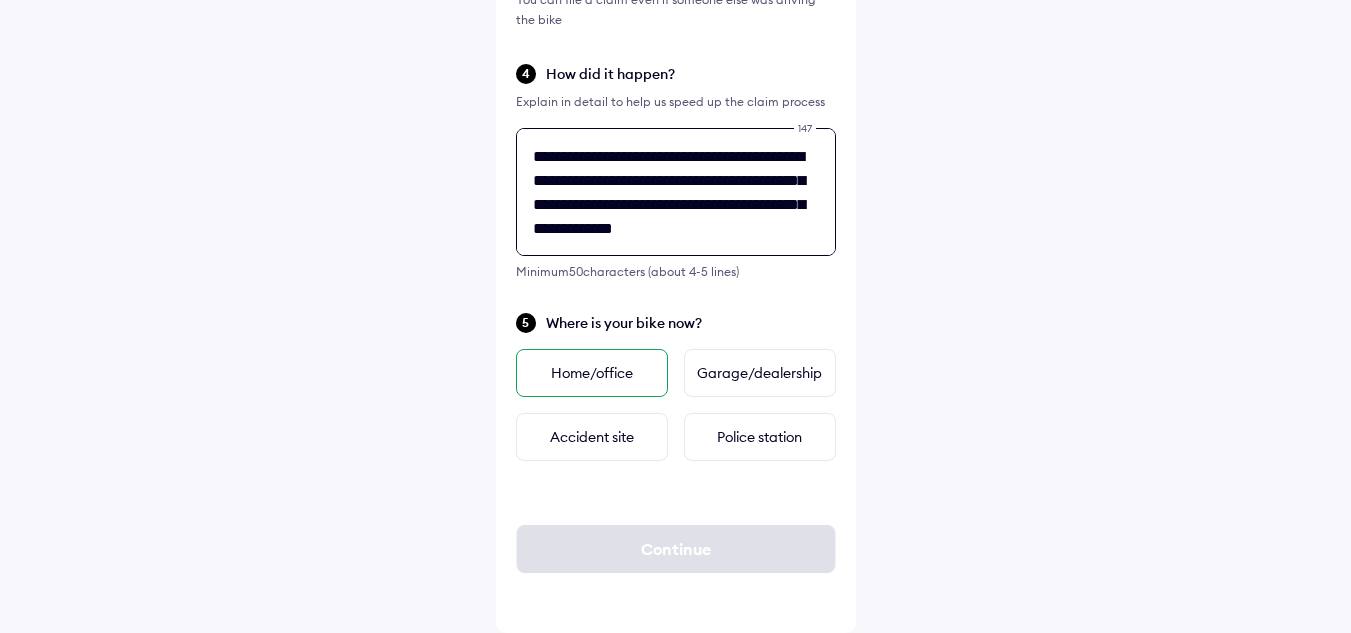 type on "**********" 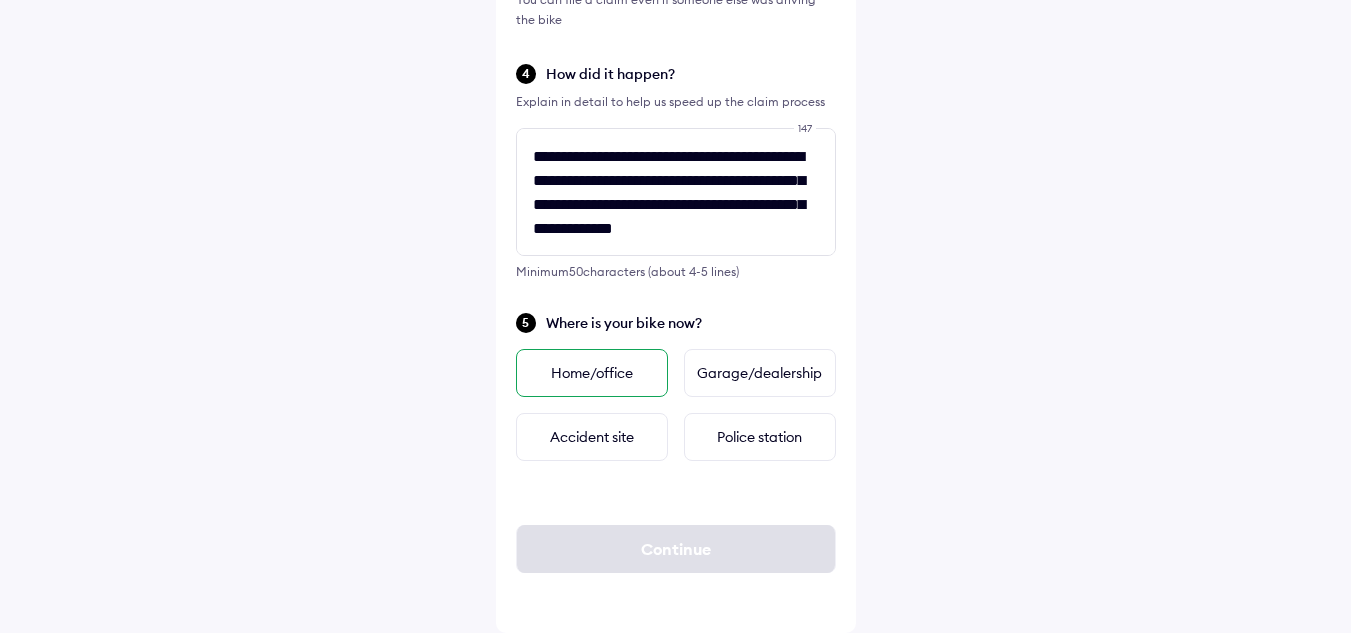 click on "Home/office" at bounding box center (592, 373) 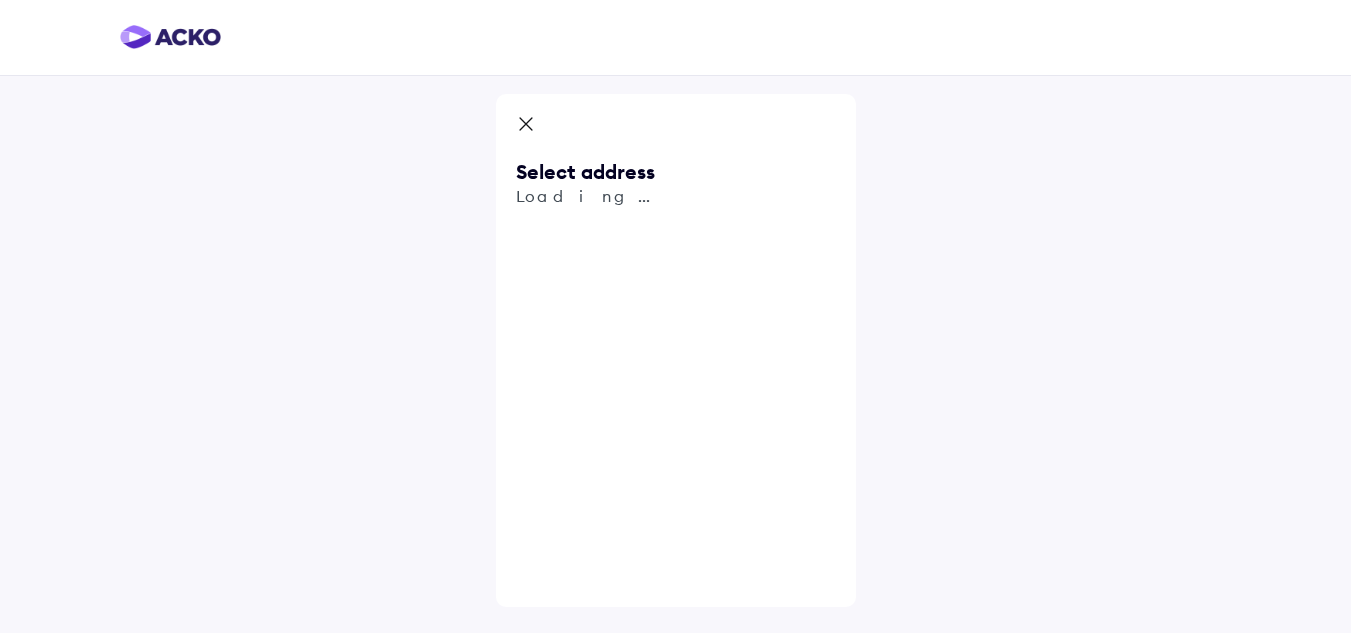 scroll, scrollTop: 0, scrollLeft: 0, axis: both 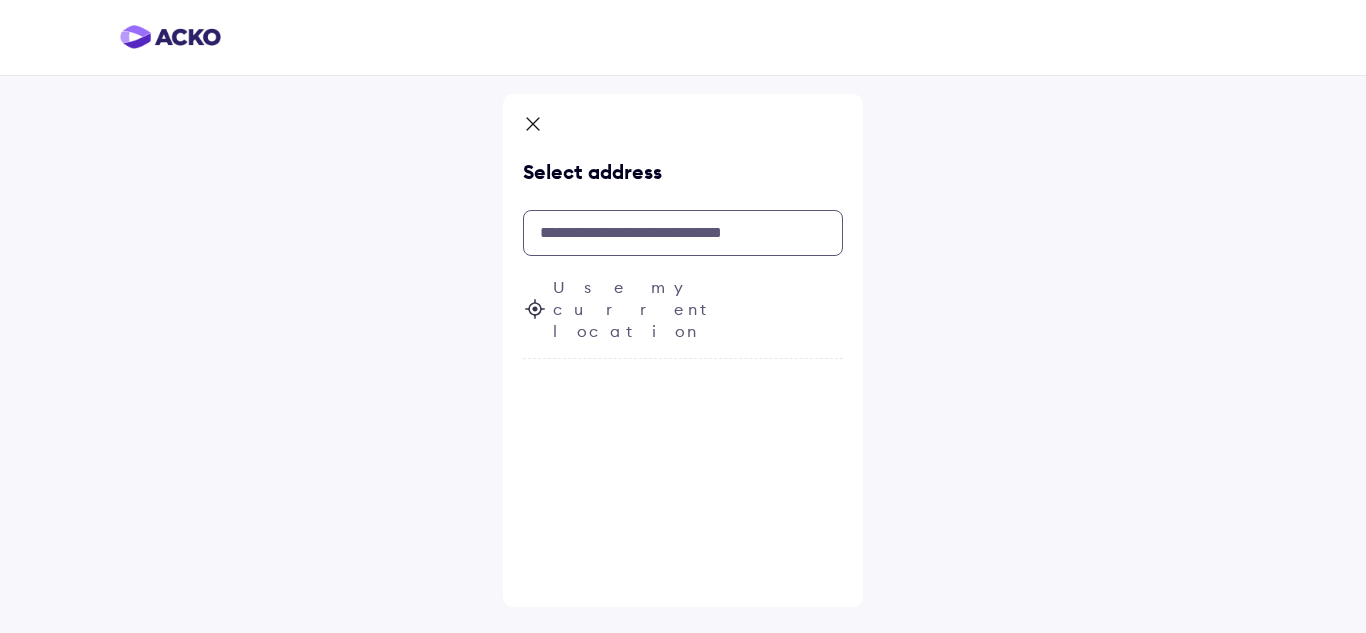 click at bounding box center (683, 233) 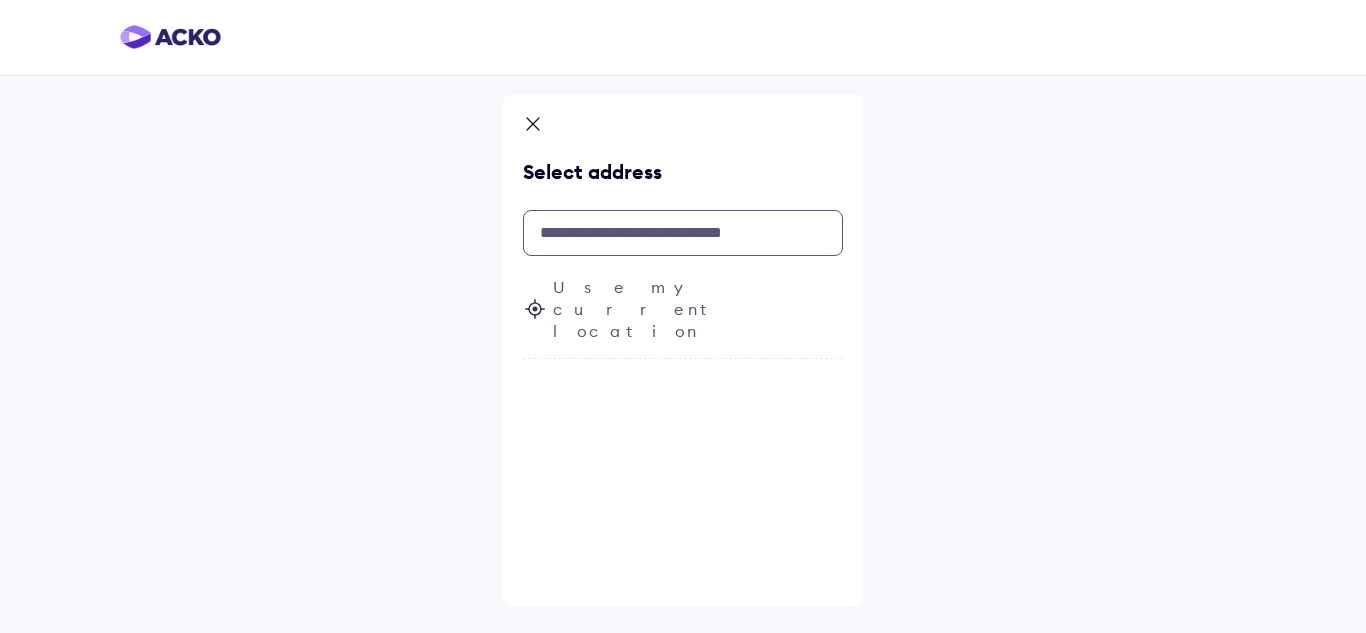 click at bounding box center (683, 233) 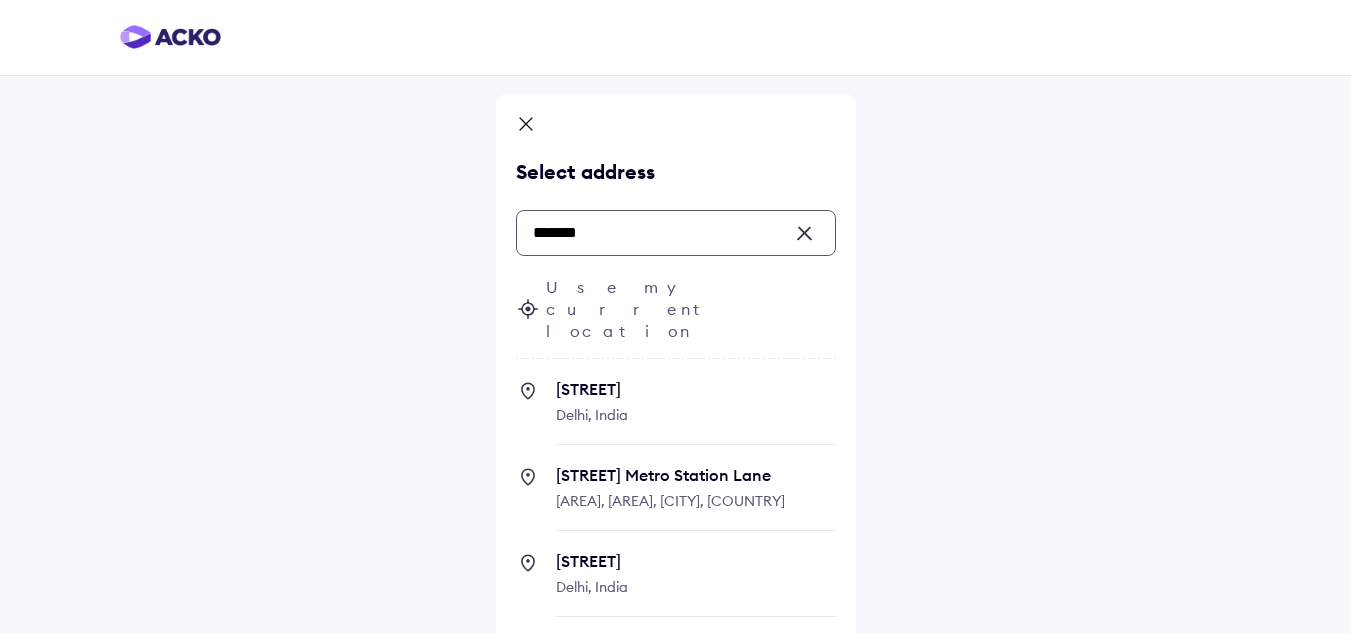 click on "Dilshad Garden Delhi, India" at bounding box center [696, 412] 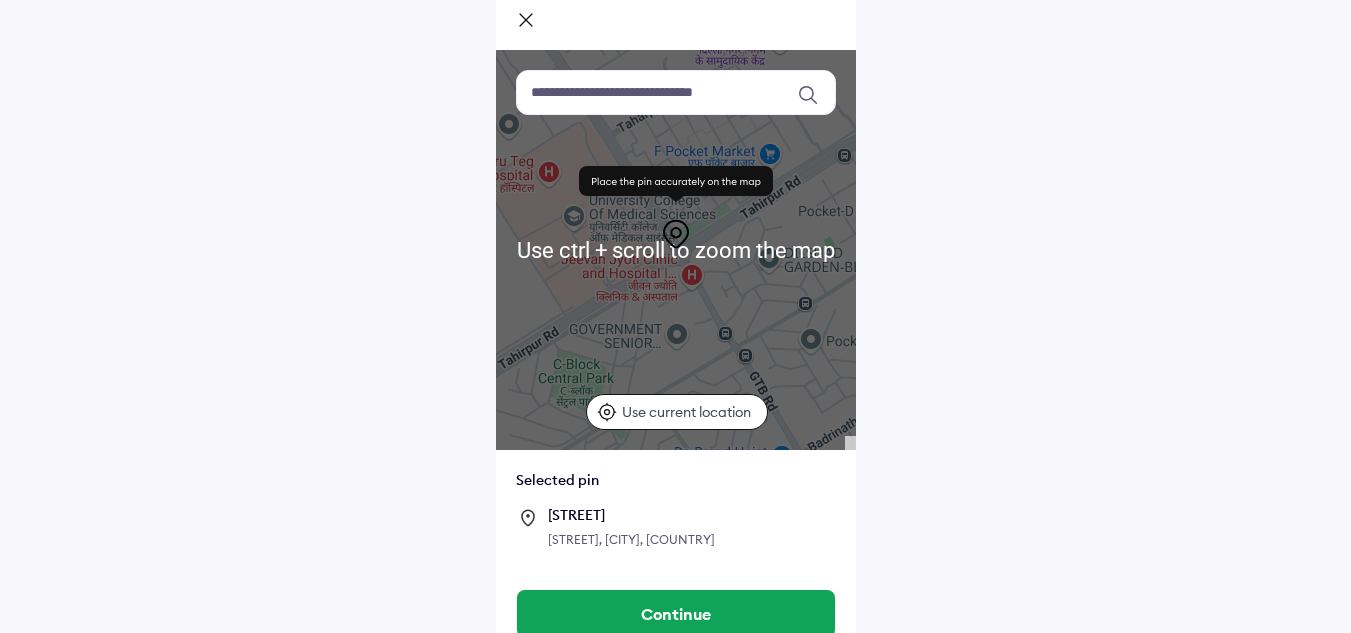 scroll, scrollTop: 125, scrollLeft: 0, axis: vertical 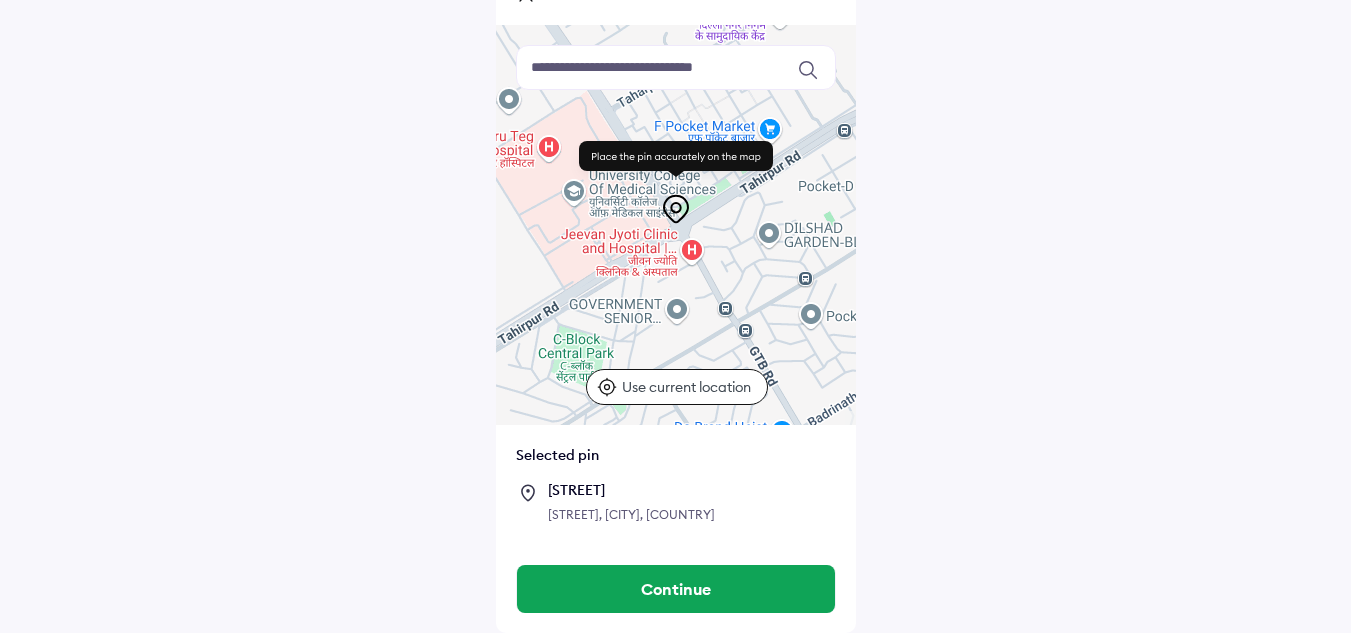 click on "Use current location" at bounding box center (689, 387) 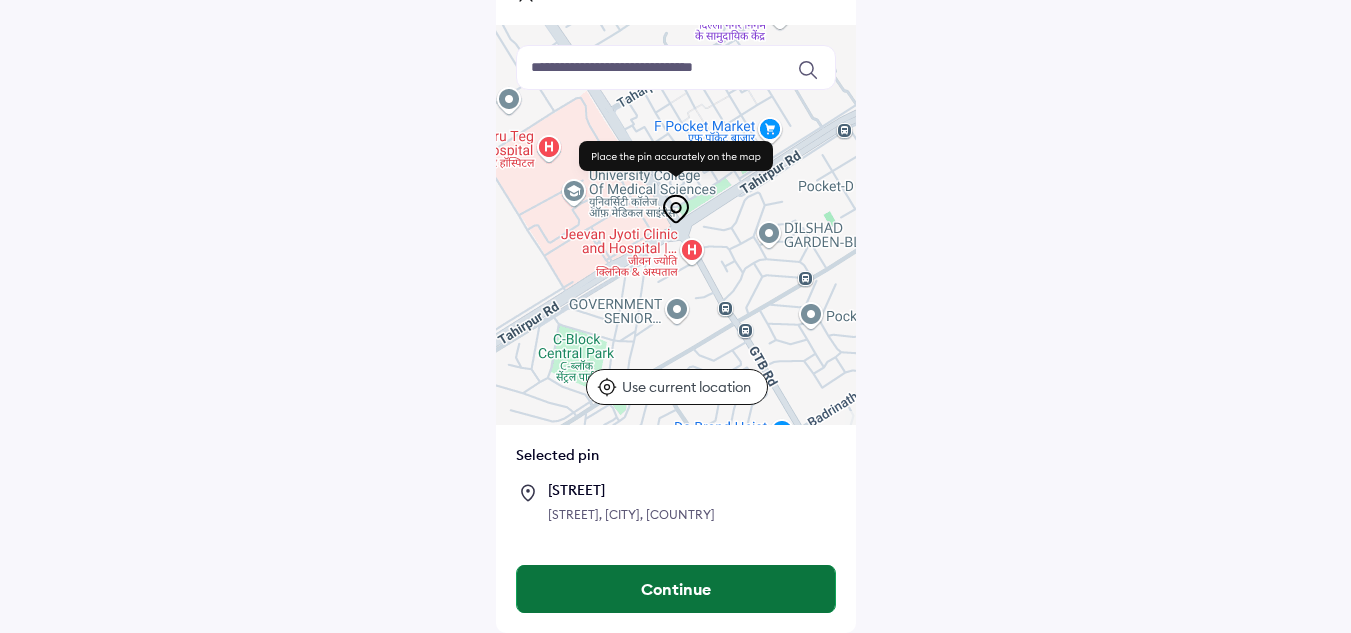 click on "Continue" at bounding box center [676, 589] 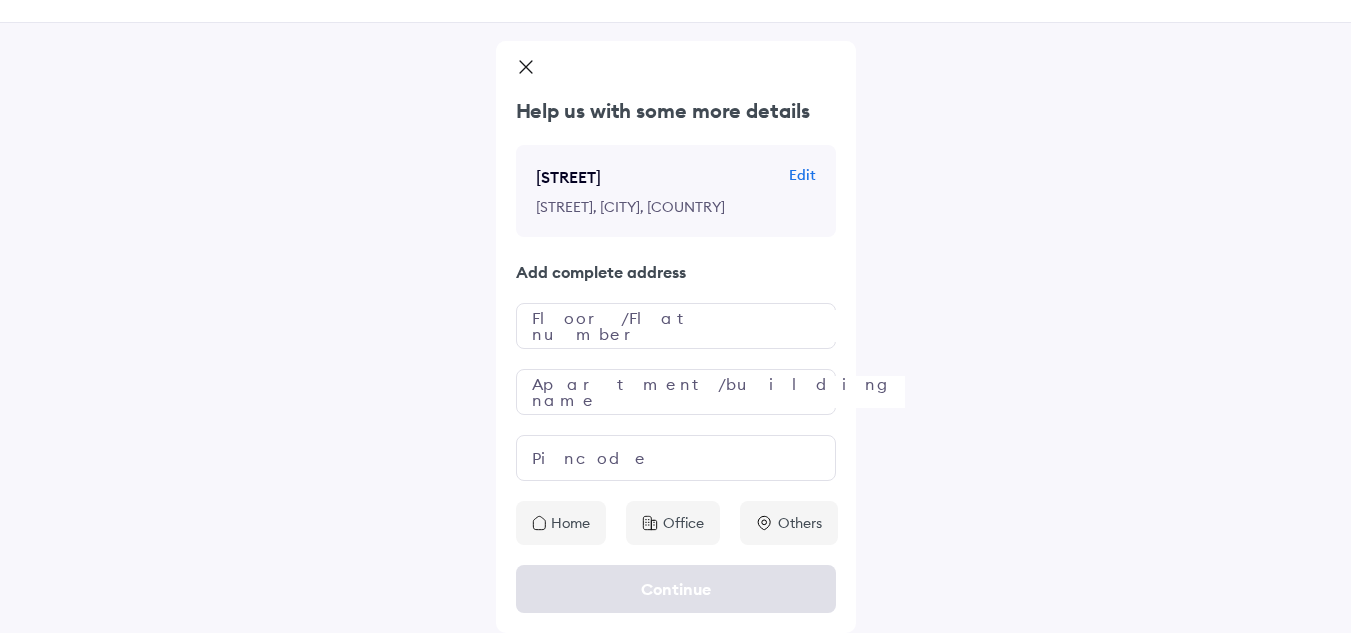 scroll, scrollTop: 0, scrollLeft: 0, axis: both 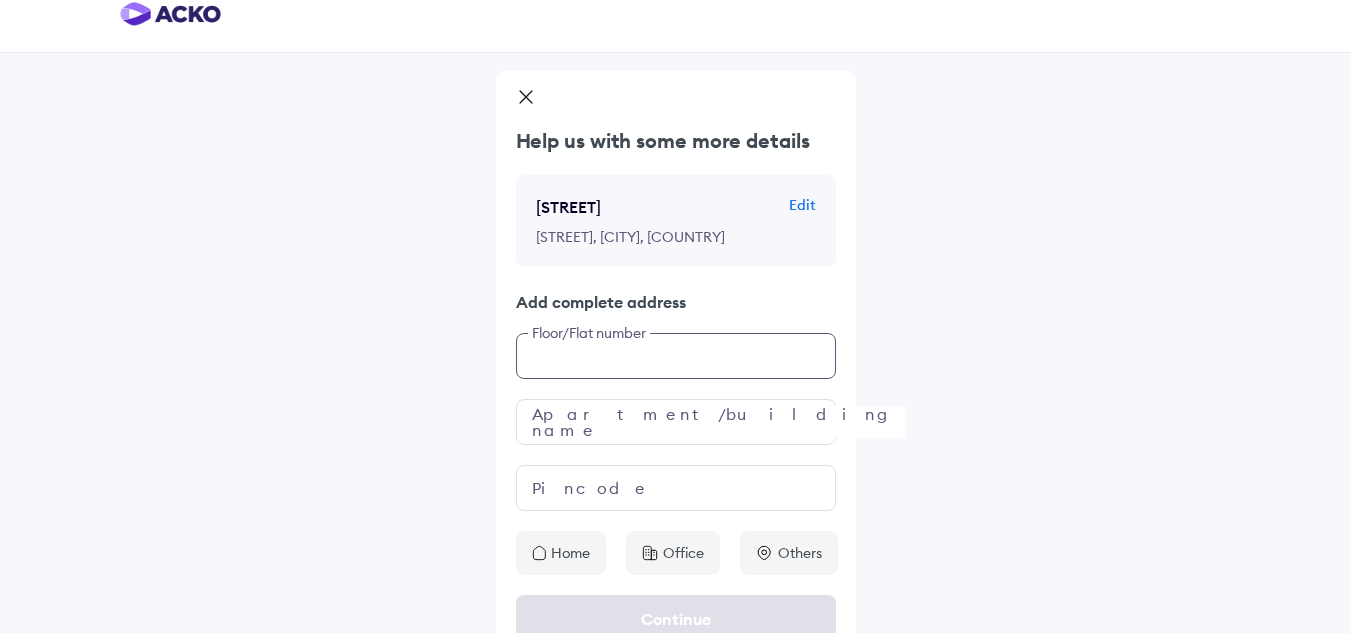 click on "Help us with some more details Dilshad Garden Edit Dilshad Garden, Delhi, India Add complete address Floor/Flat number Apartment/building name Pincode Home Office Others" 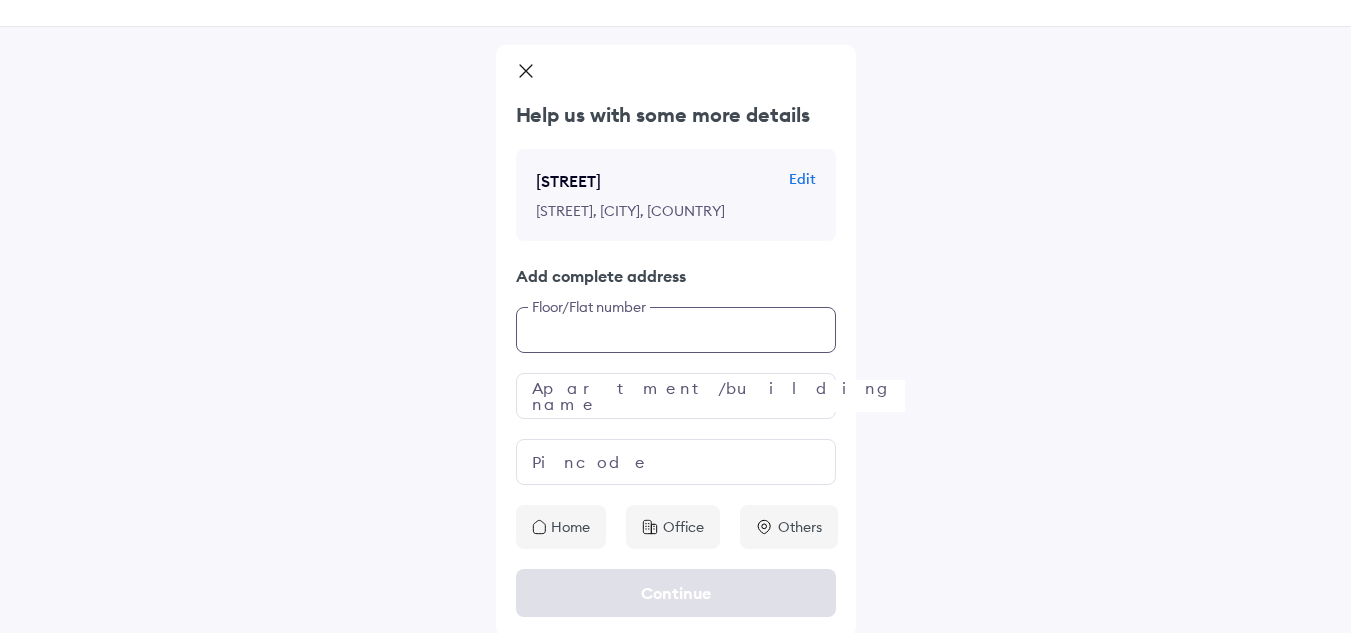 scroll, scrollTop: 53, scrollLeft: 0, axis: vertical 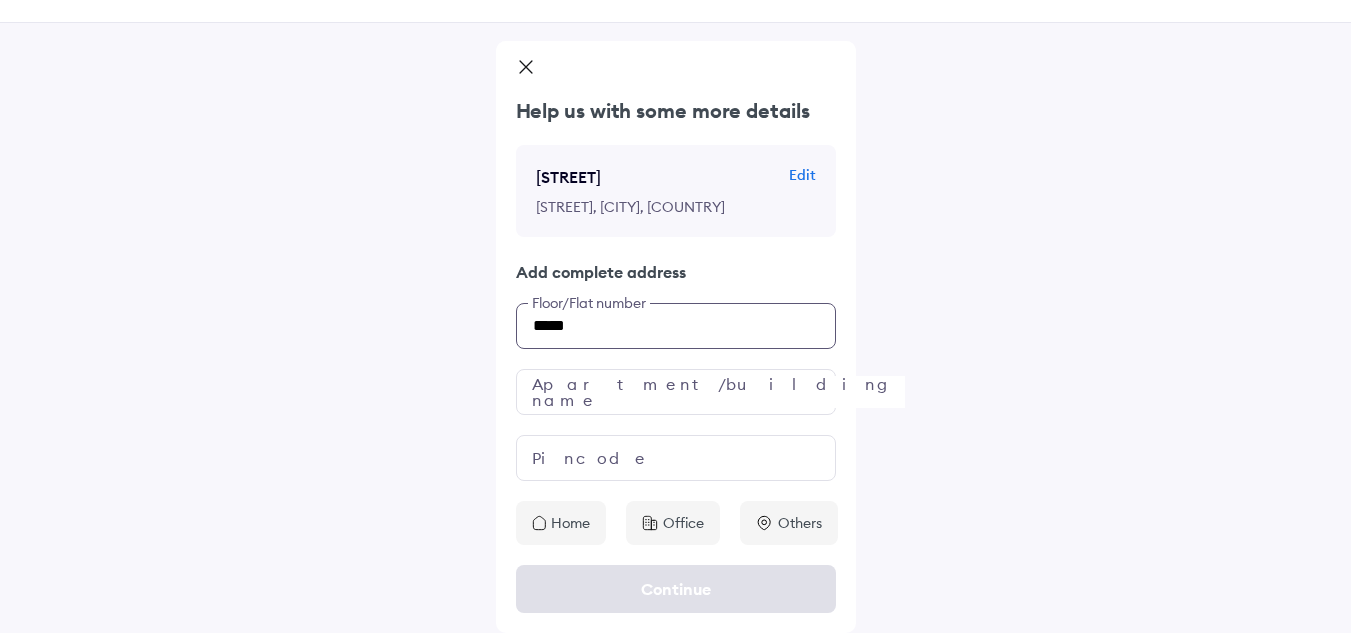 type on "****" 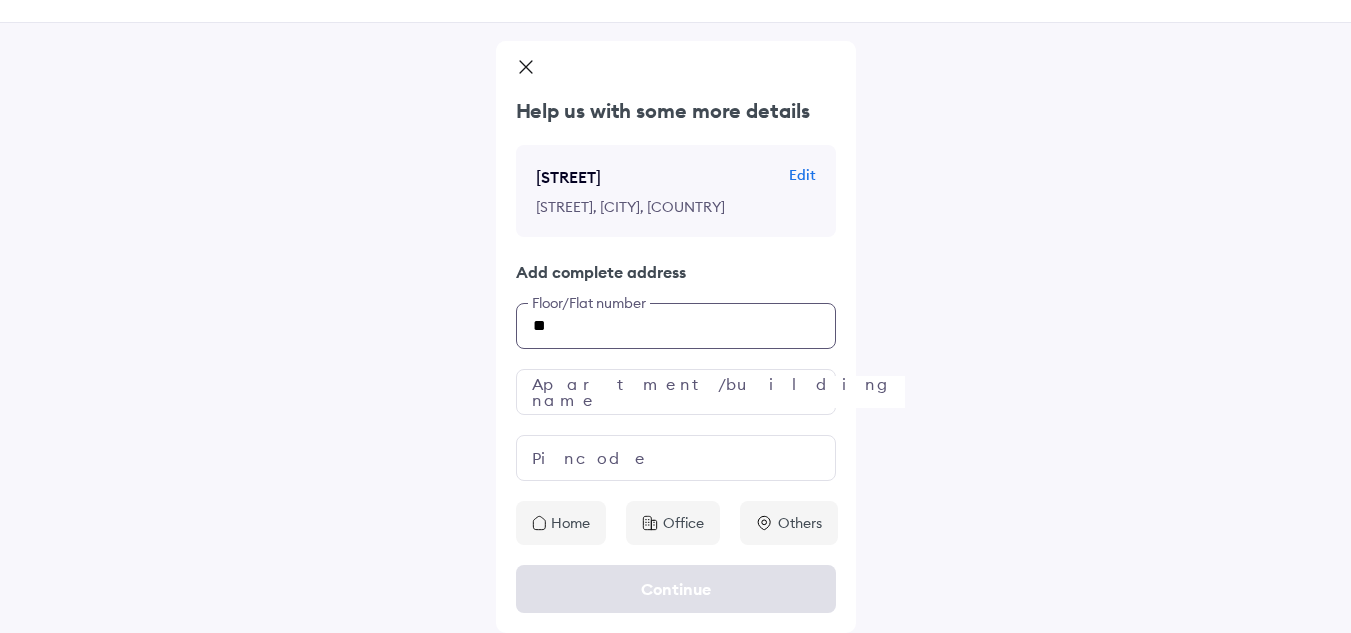 type on "*" 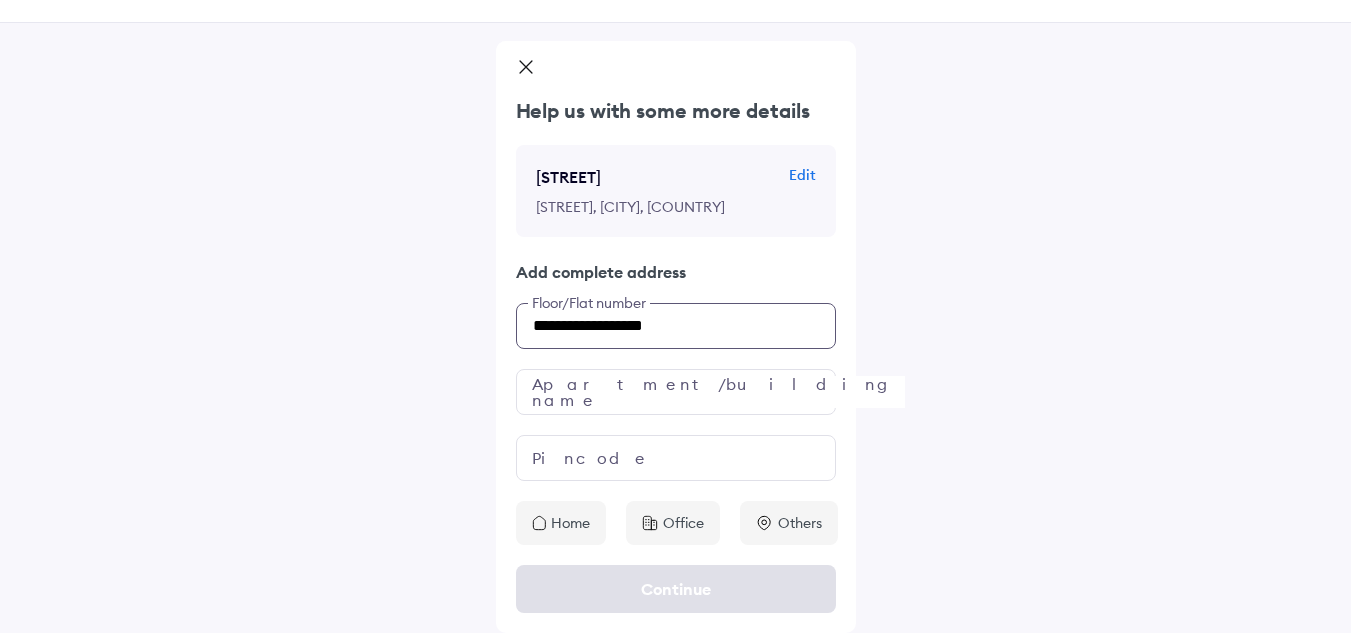 type on "**********" 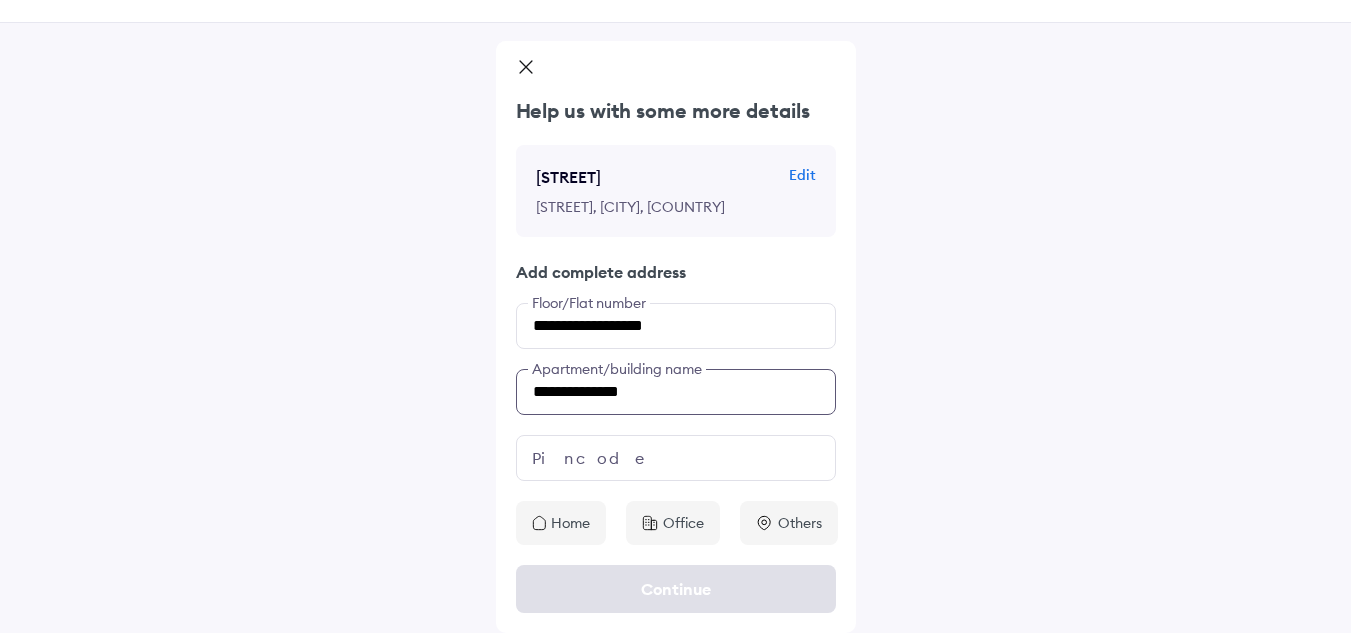 type on "**********" 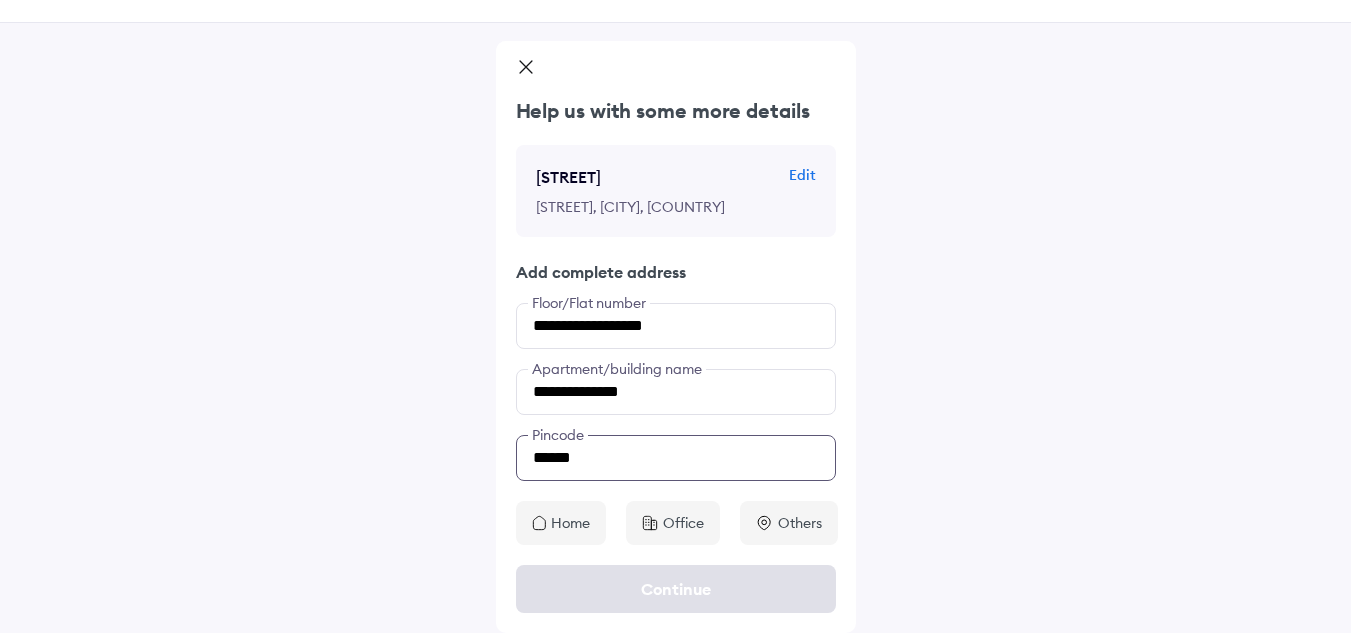 type on "******" 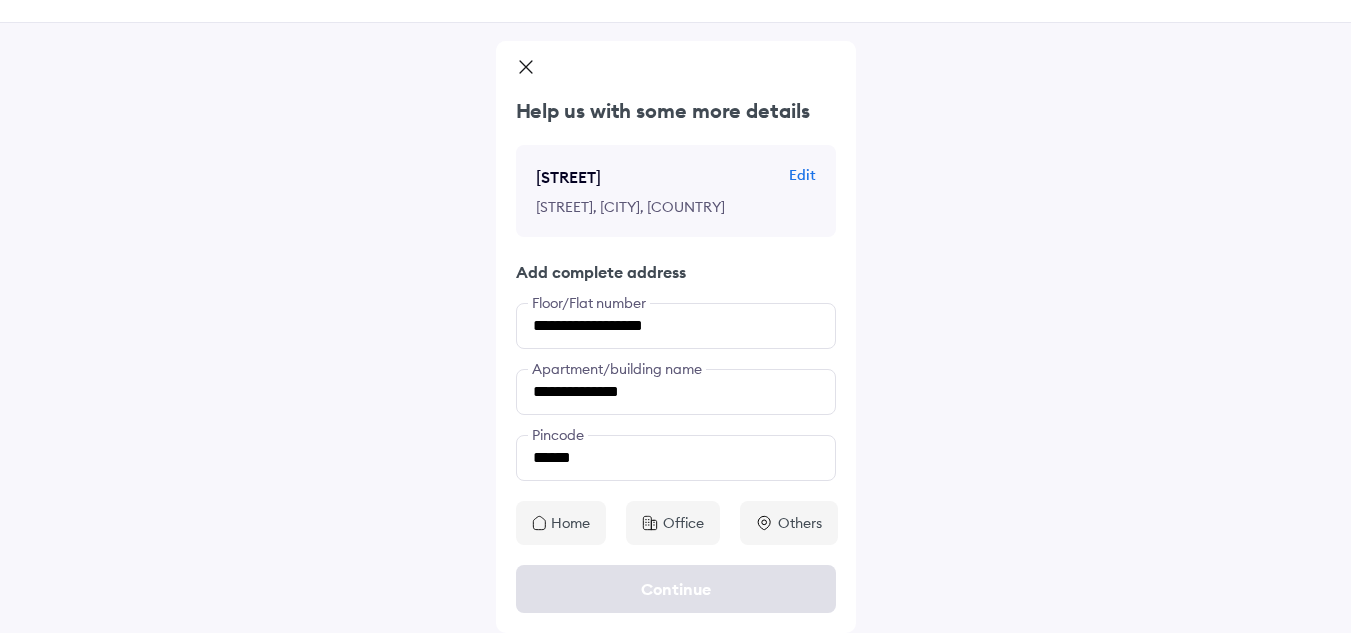 click on "Home" at bounding box center [561, 523] 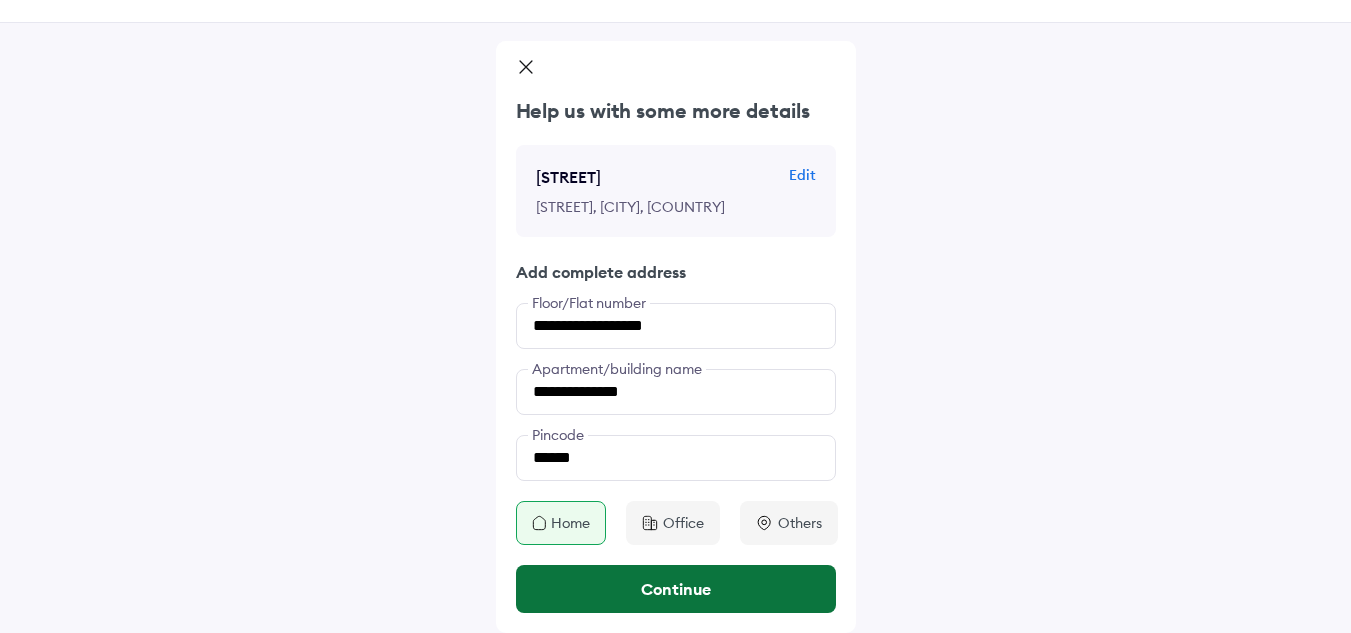 click on "Continue" at bounding box center [676, 589] 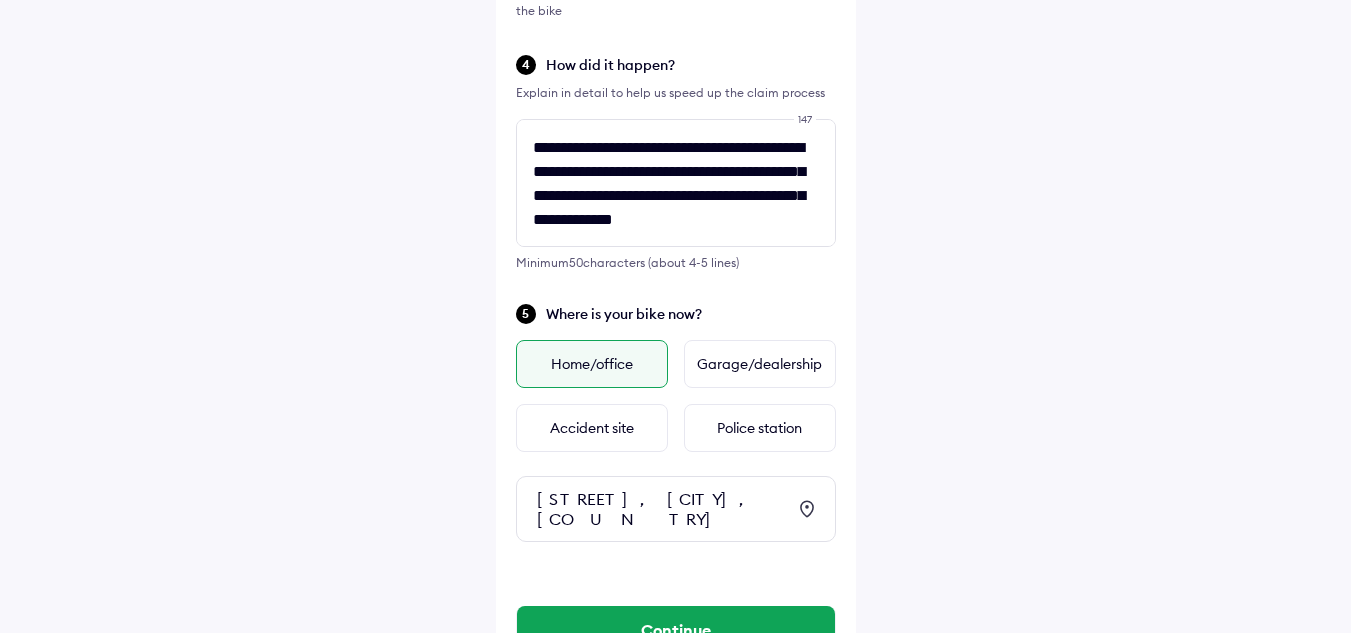 scroll, scrollTop: 764, scrollLeft: 0, axis: vertical 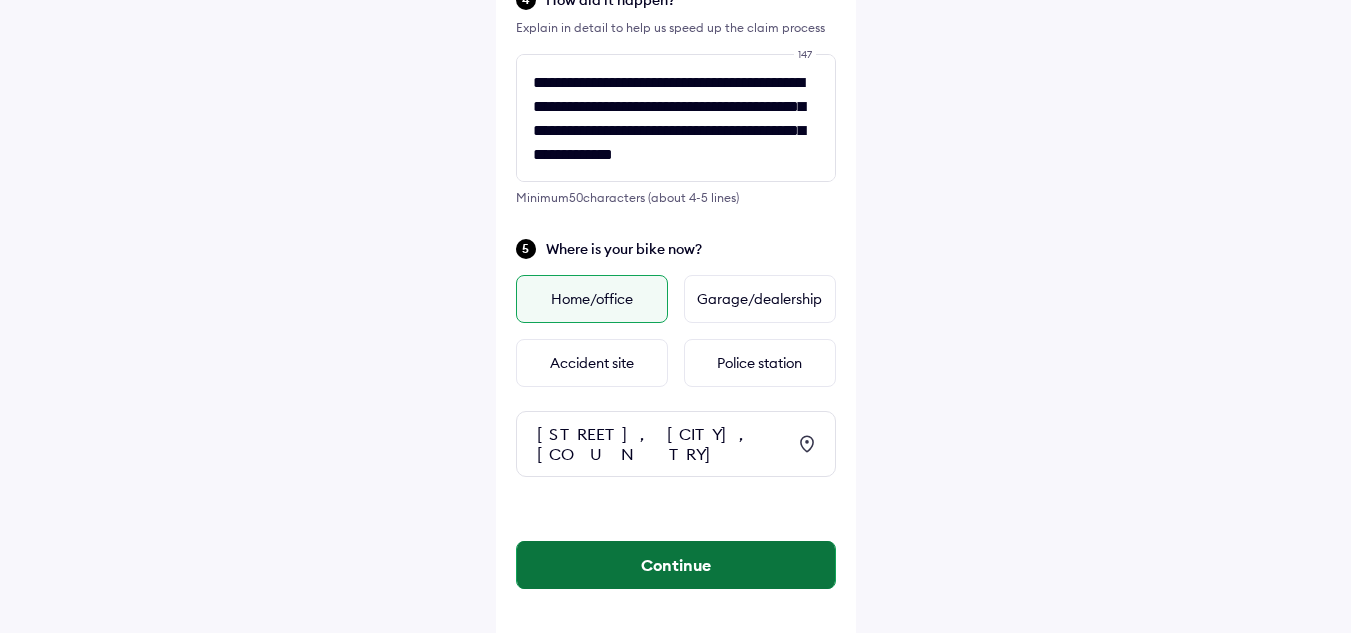 click on "Continue" at bounding box center [676, 565] 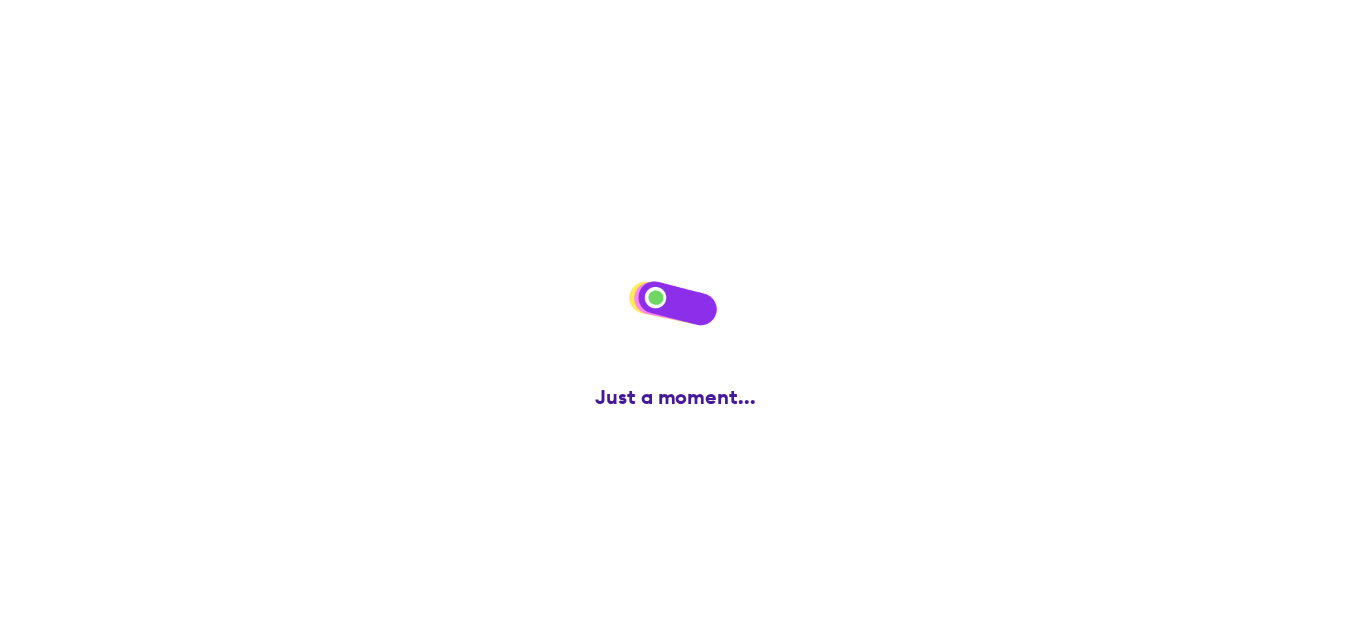 scroll, scrollTop: 0, scrollLeft: 0, axis: both 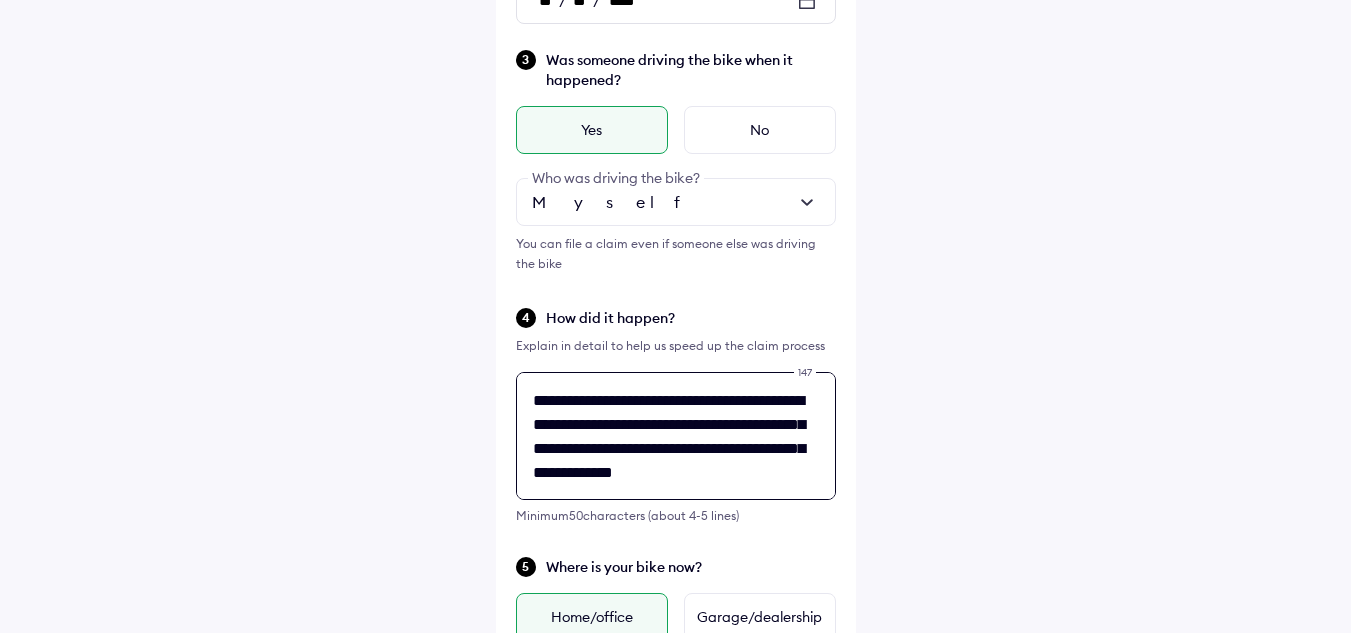 click on "**********" at bounding box center [676, 307] 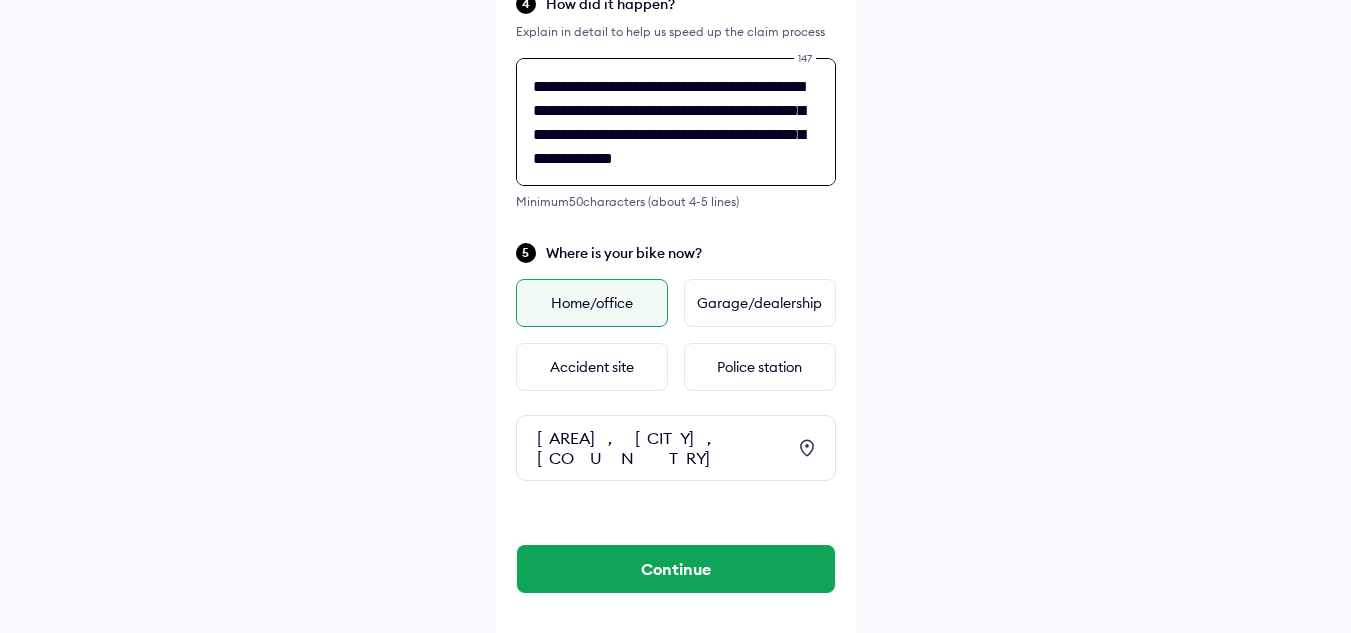 scroll, scrollTop: 764, scrollLeft: 0, axis: vertical 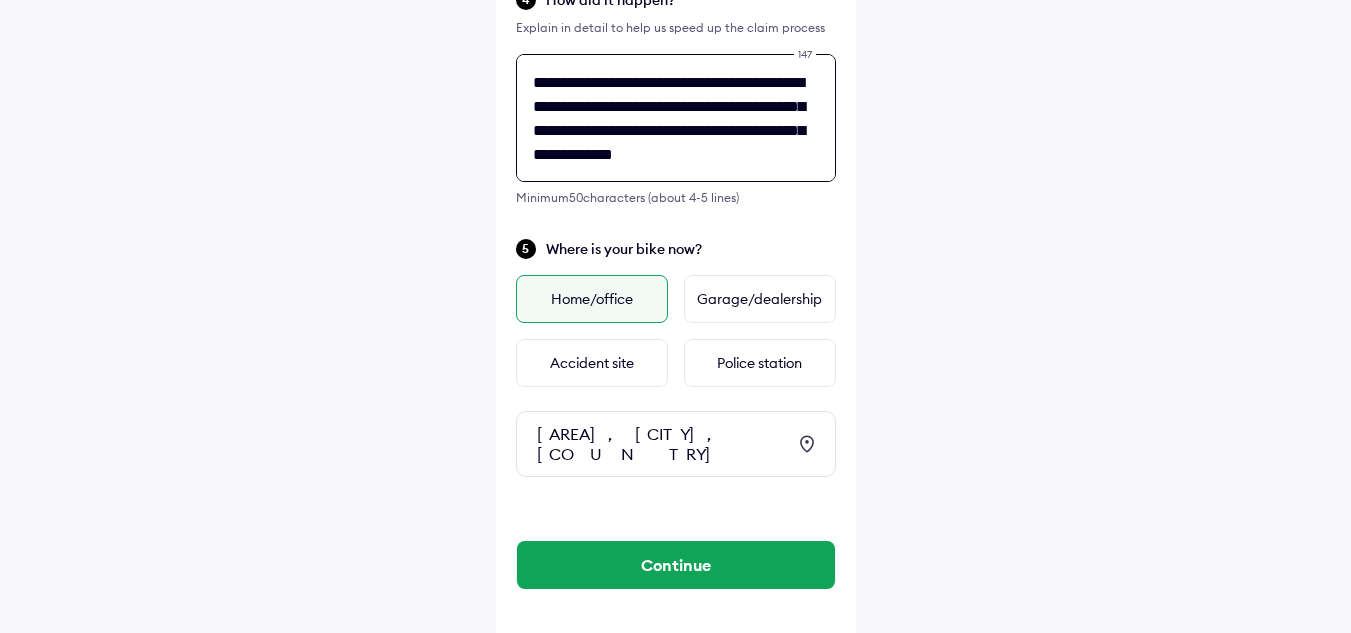 click on "**********" at bounding box center [676, 118] 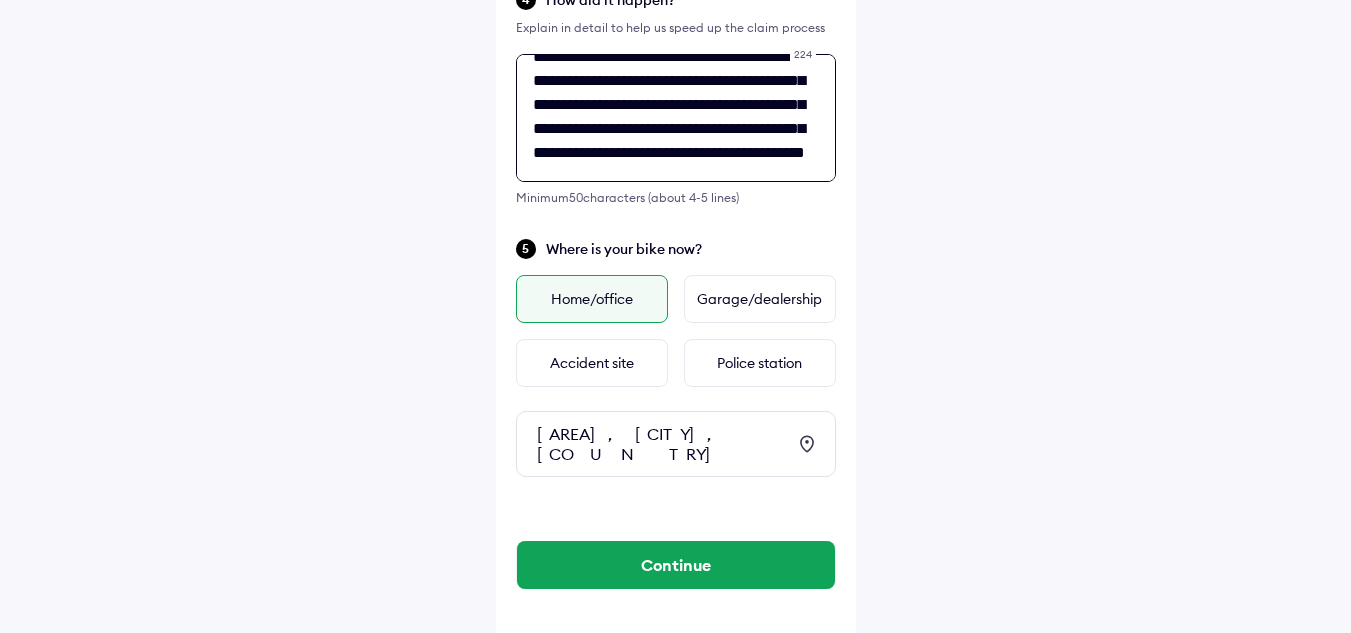 scroll, scrollTop: 0, scrollLeft: 0, axis: both 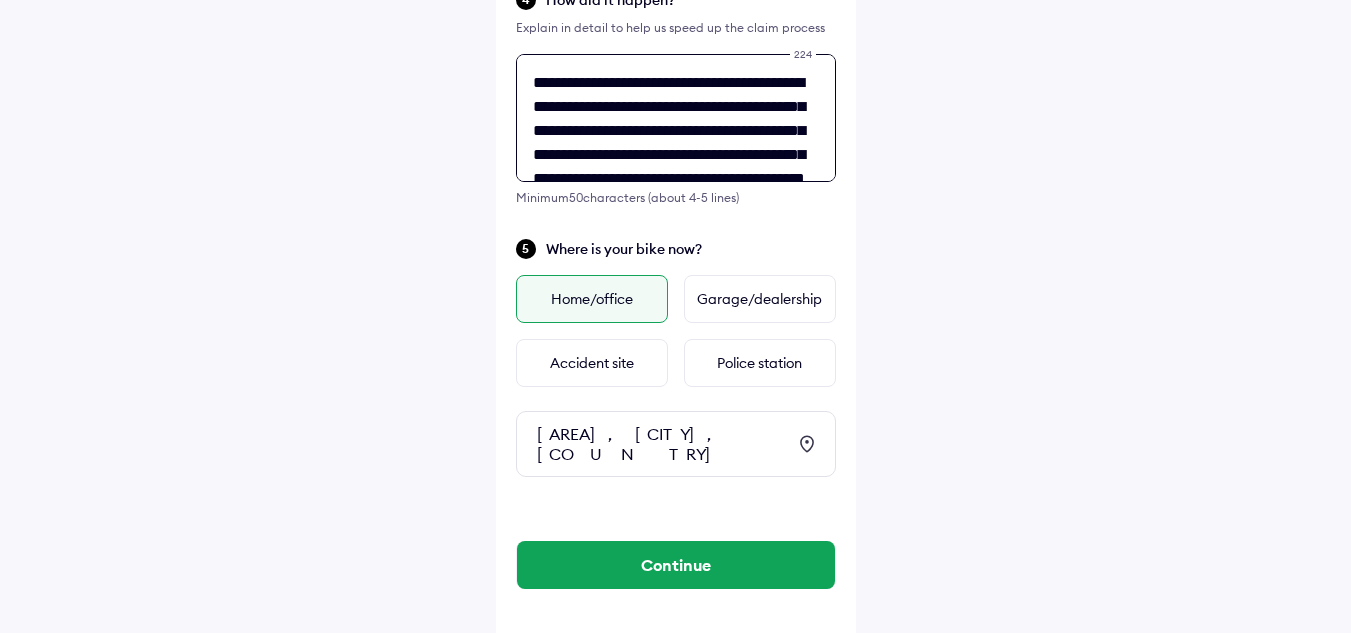 click on "**********" at bounding box center (676, 118) 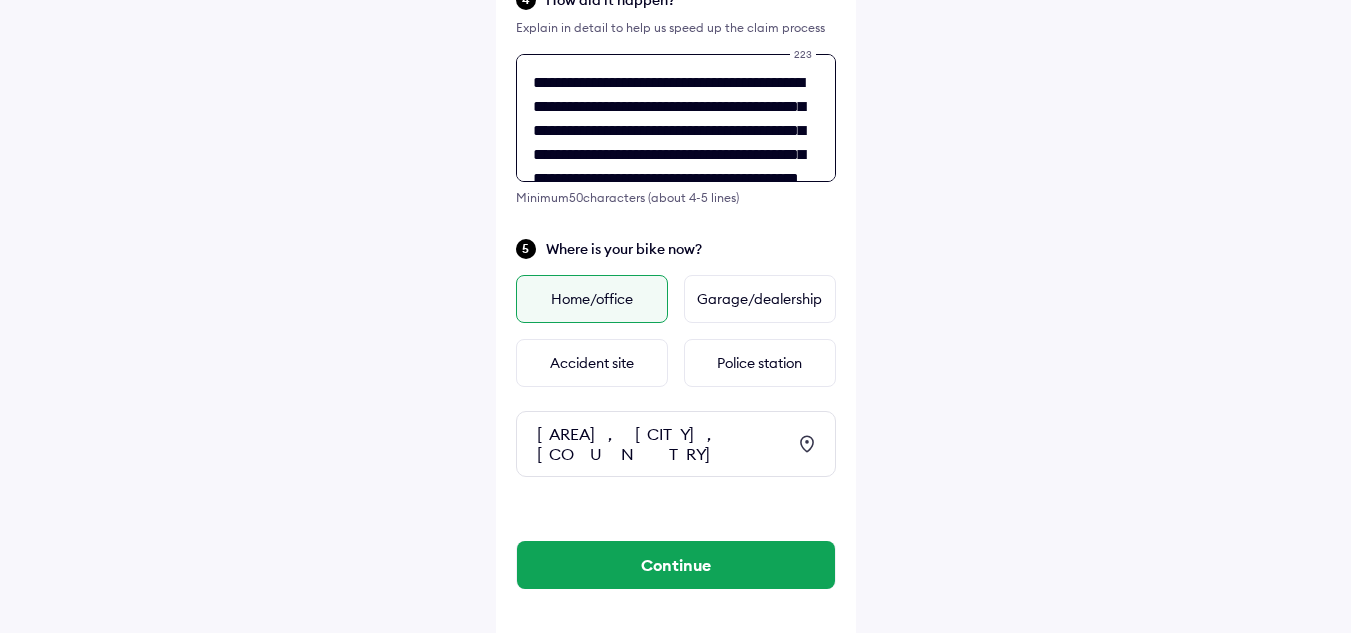 drag, startPoint x: 804, startPoint y: 81, endPoint x: 714, endPoint y: 83, distance: 90.02222 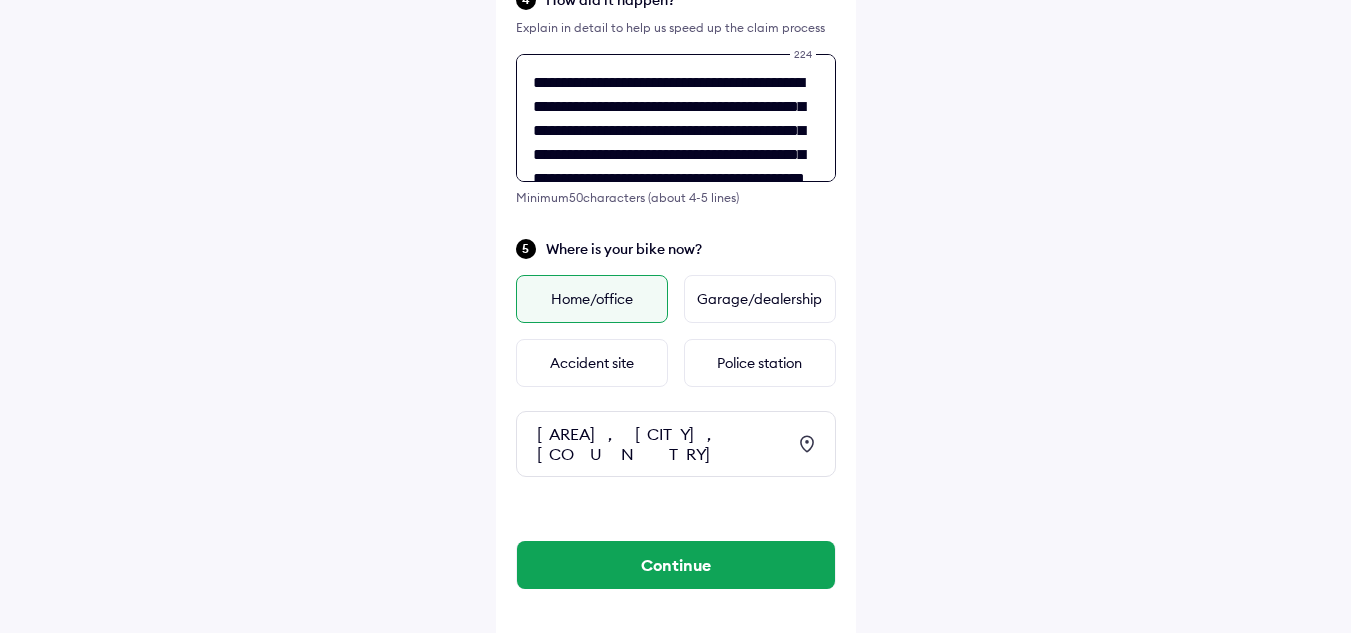 scroll, scrollTop: 50, scrollLeft: 0, axis: vertical 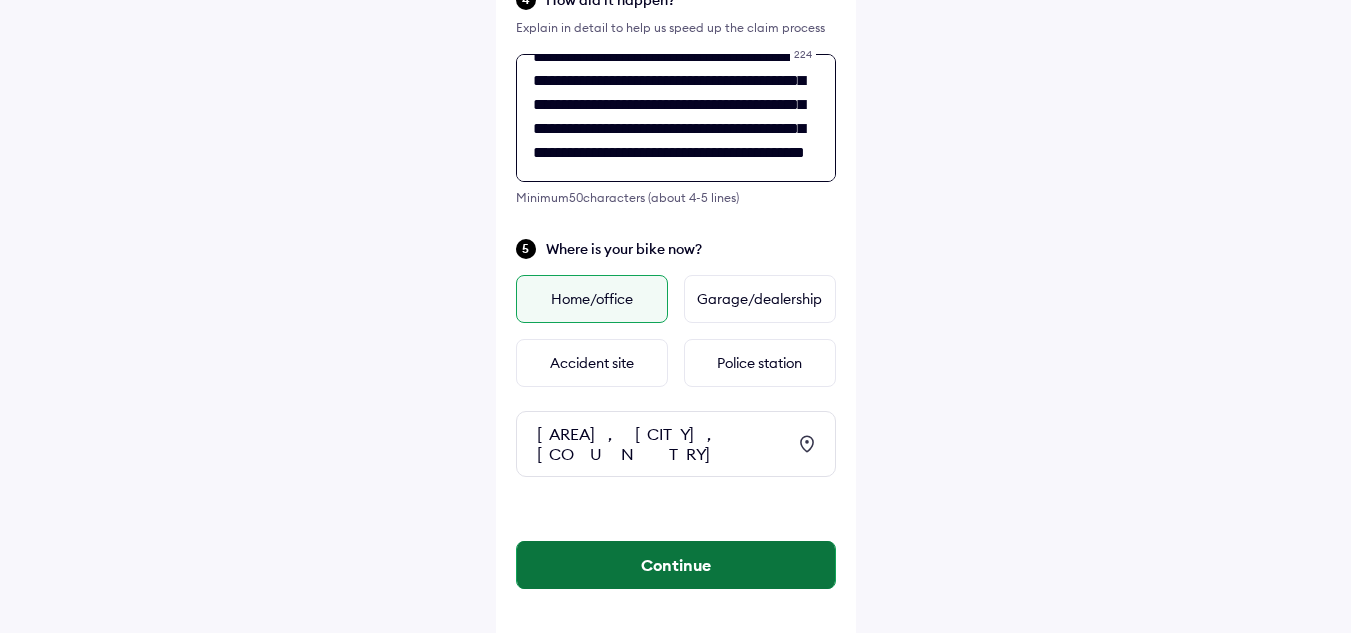 type on "**********" 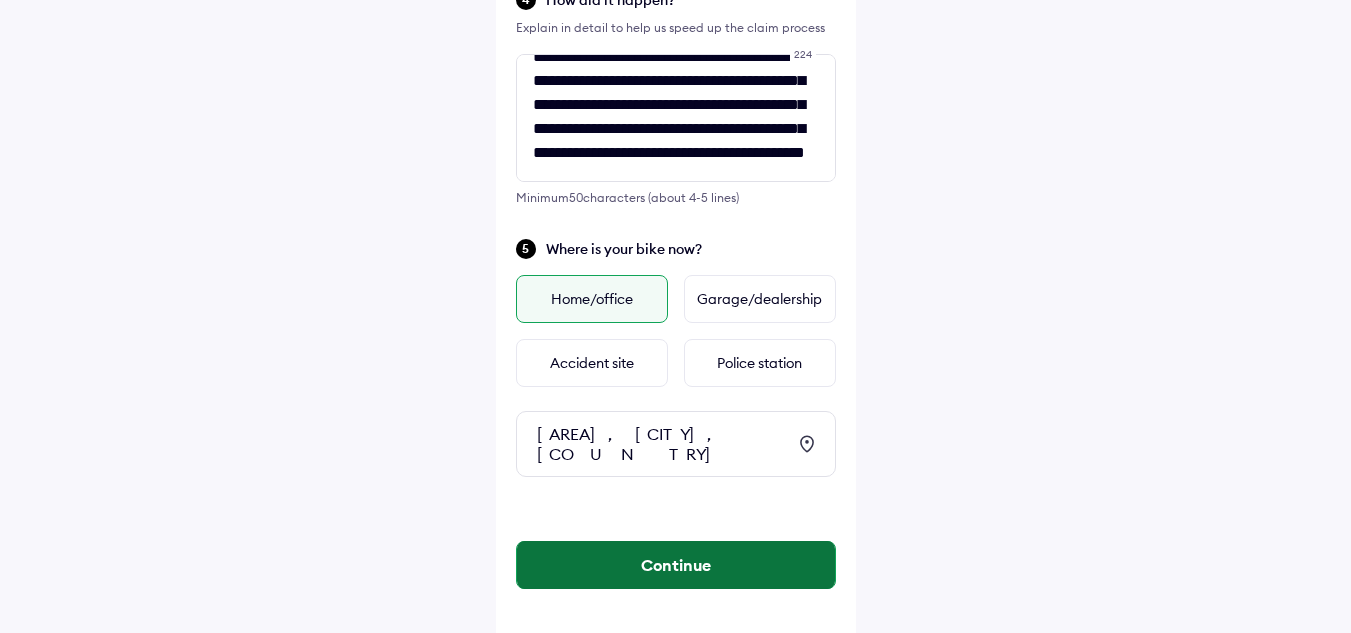 click on "Continue" at bounding box center [676, 565] 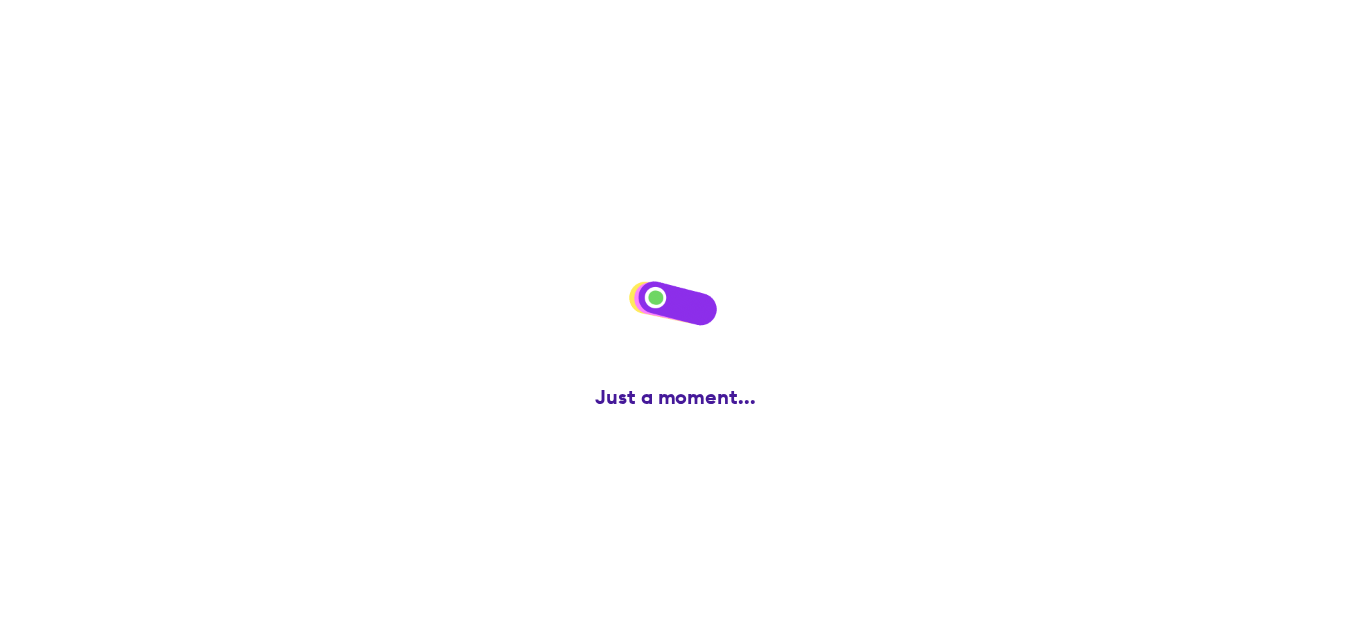 scroll, scrollTop: 200, scrollLeft: 0, axis: vertical 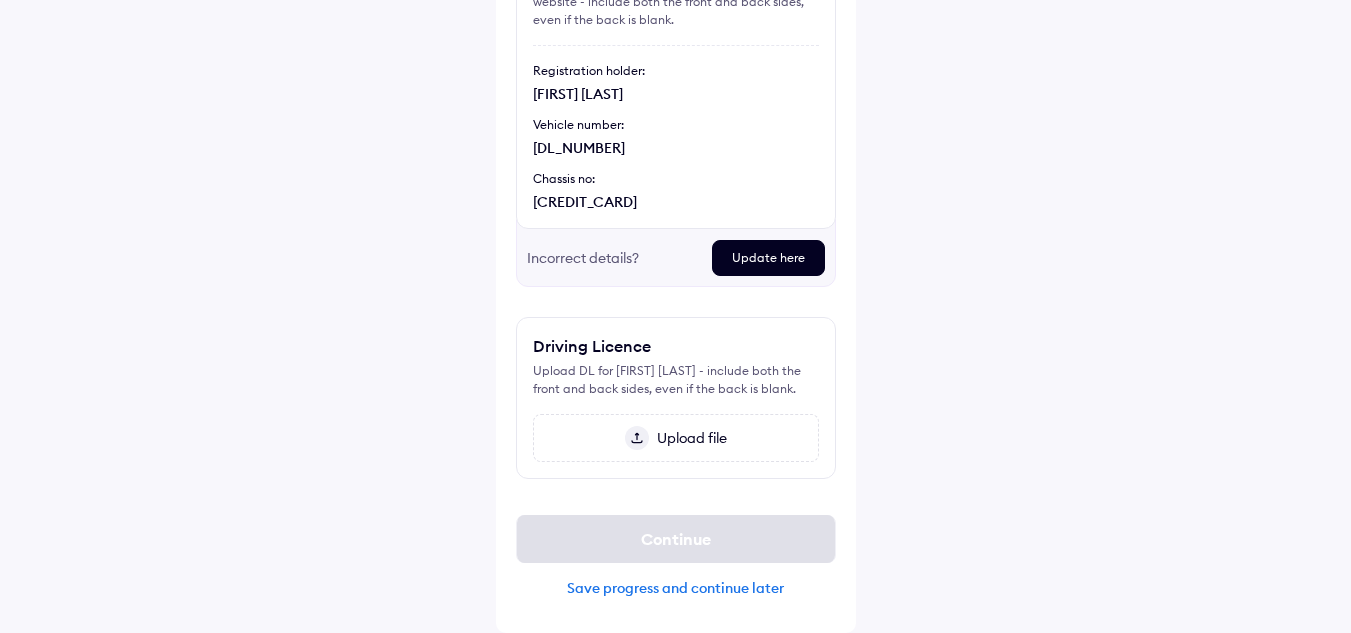 click at bounding box center [637, 438] 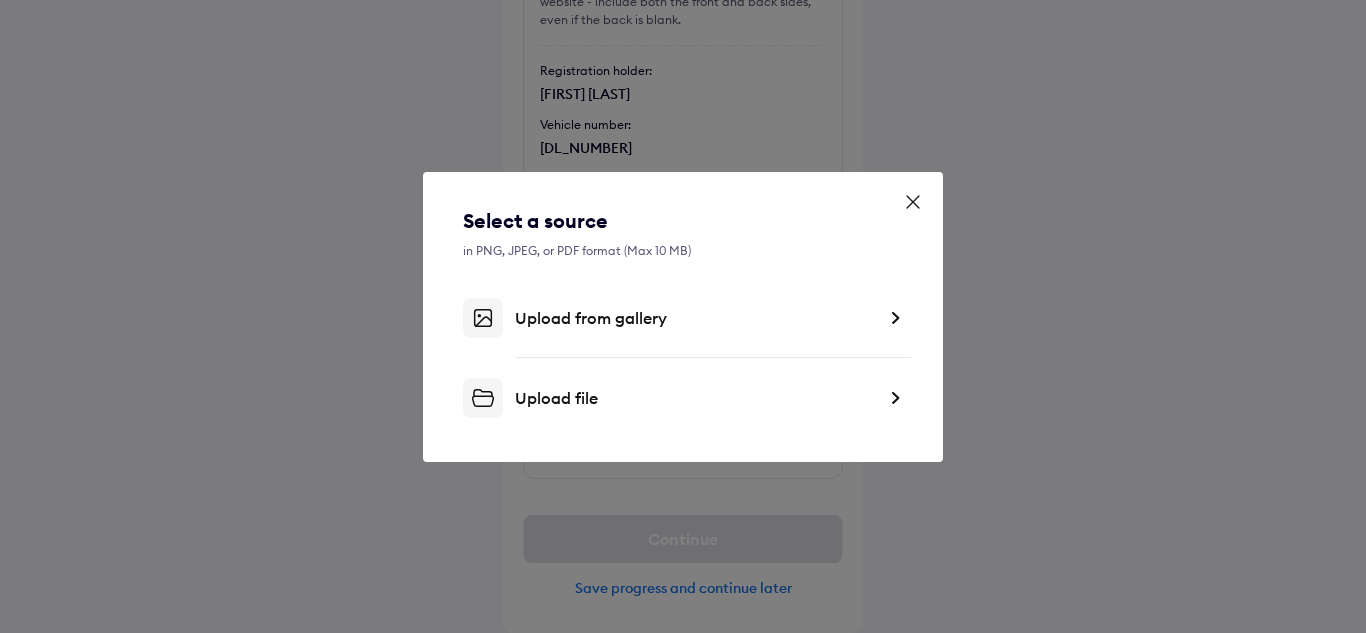 click on "Upload from gallery" at bounding box center [695, 318] 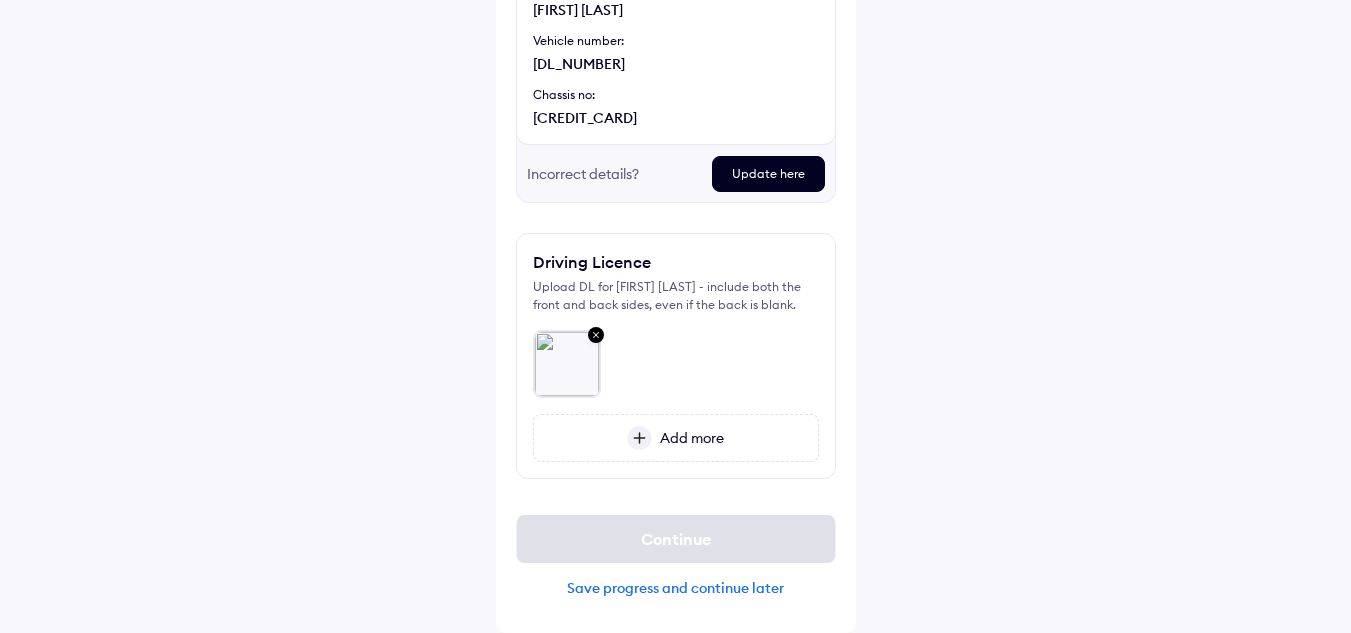scroll, scrollTop: 128, scrollLeft: 0, axis: vertical 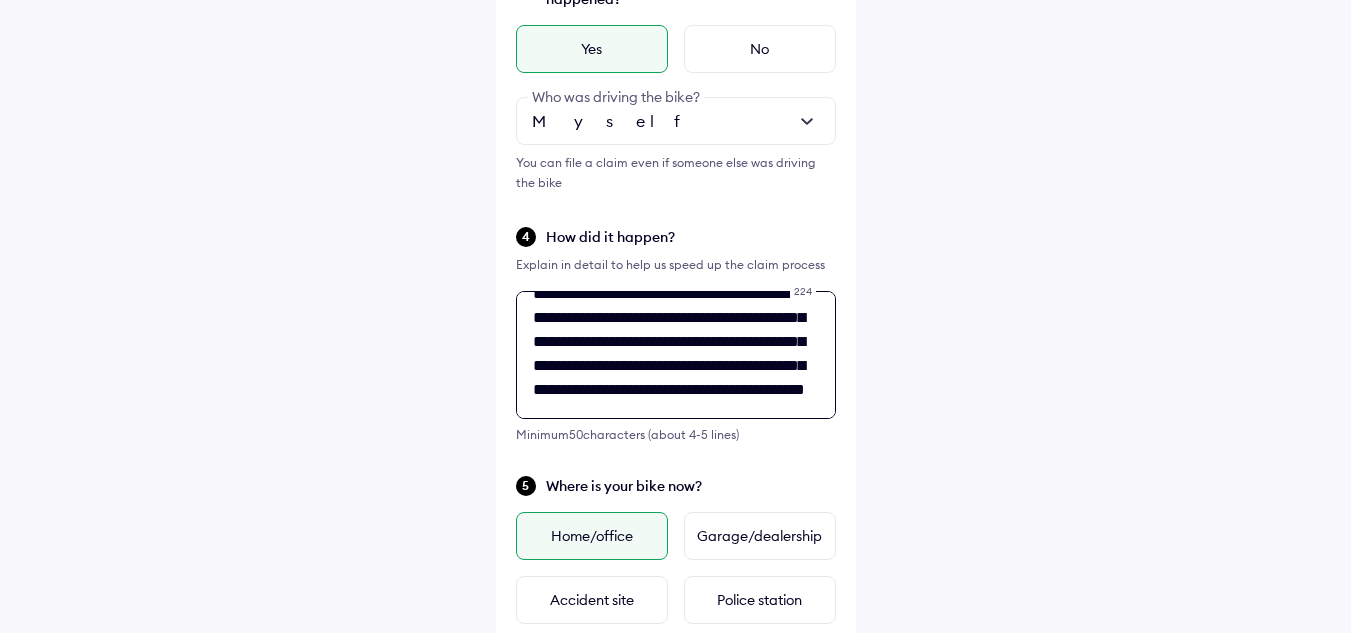 click on "**********" at bounding box center (676, 355) 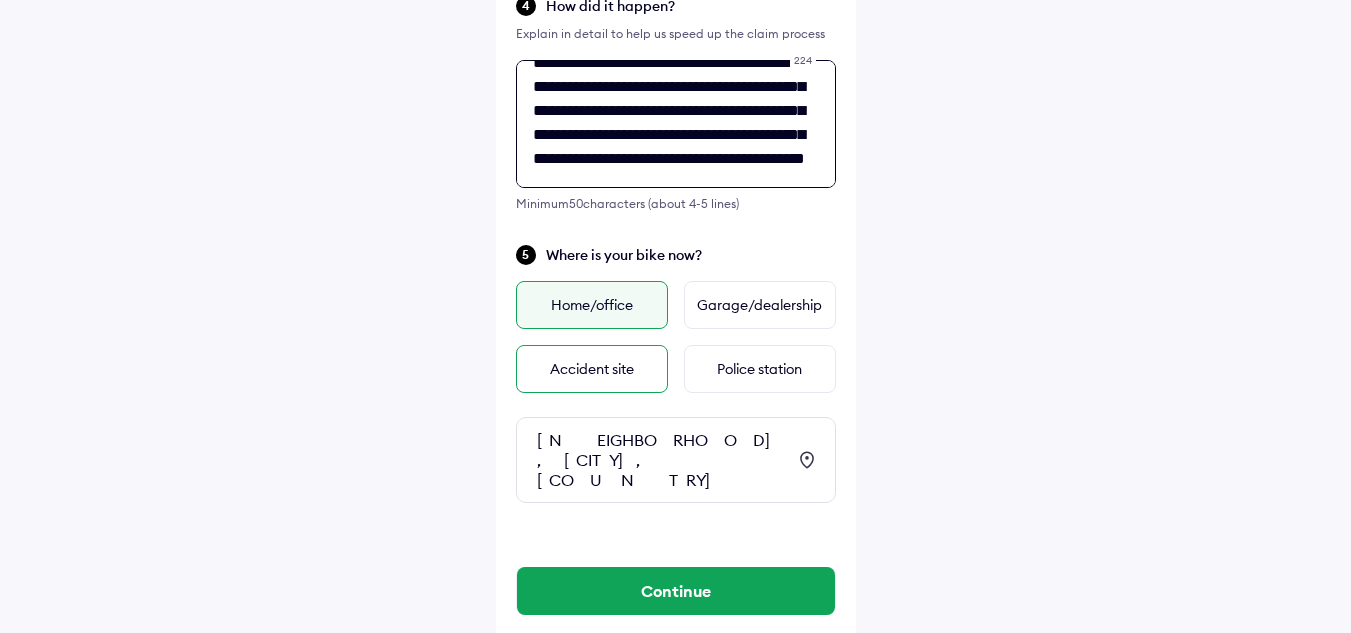 scroll, scrollTop: 764, scrollLeft: 0, axis: vertical 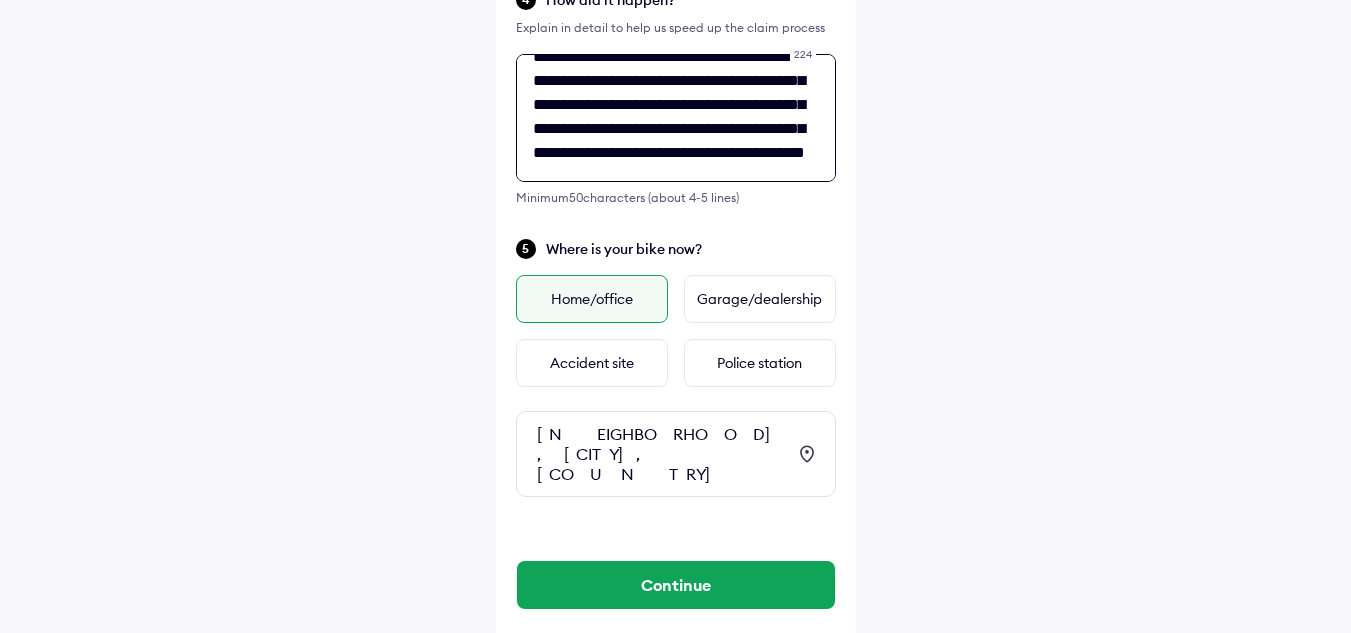 click on "**********" at bounding box center (676, 118) 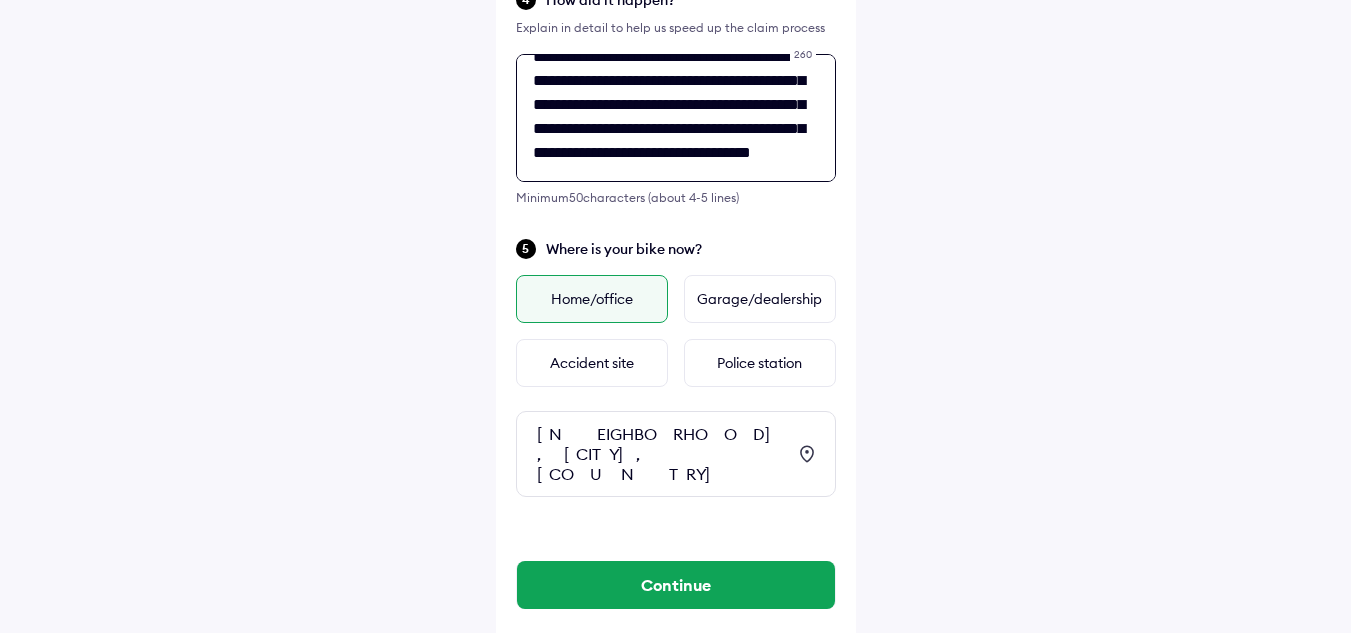type on "**********" 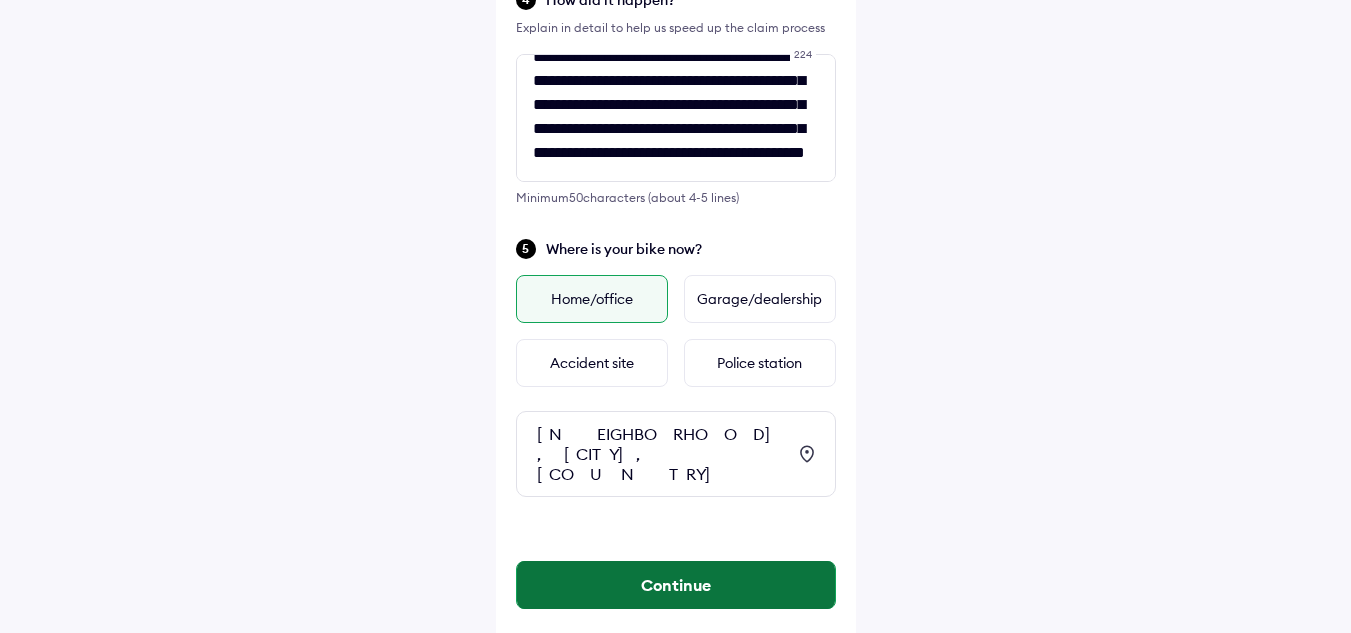 click on "Continue" at bounding box center (676, 585) 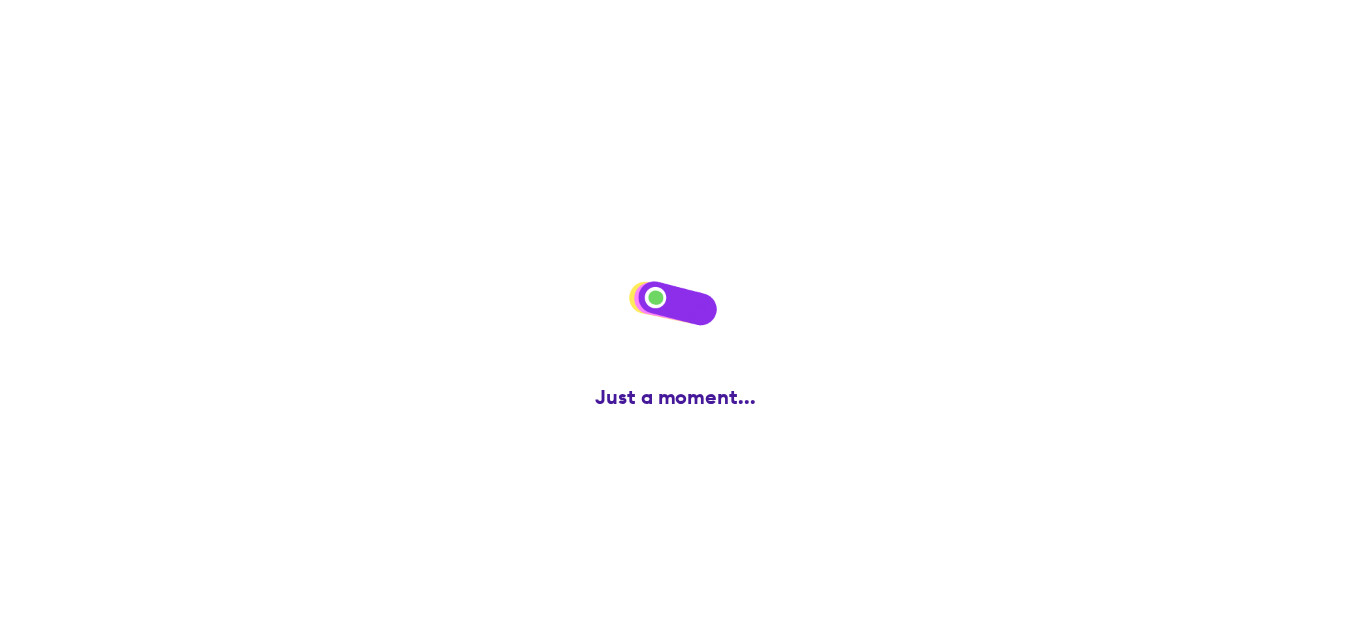 scroll, scrollTop: 0, scrollLeft: 0, axis: both 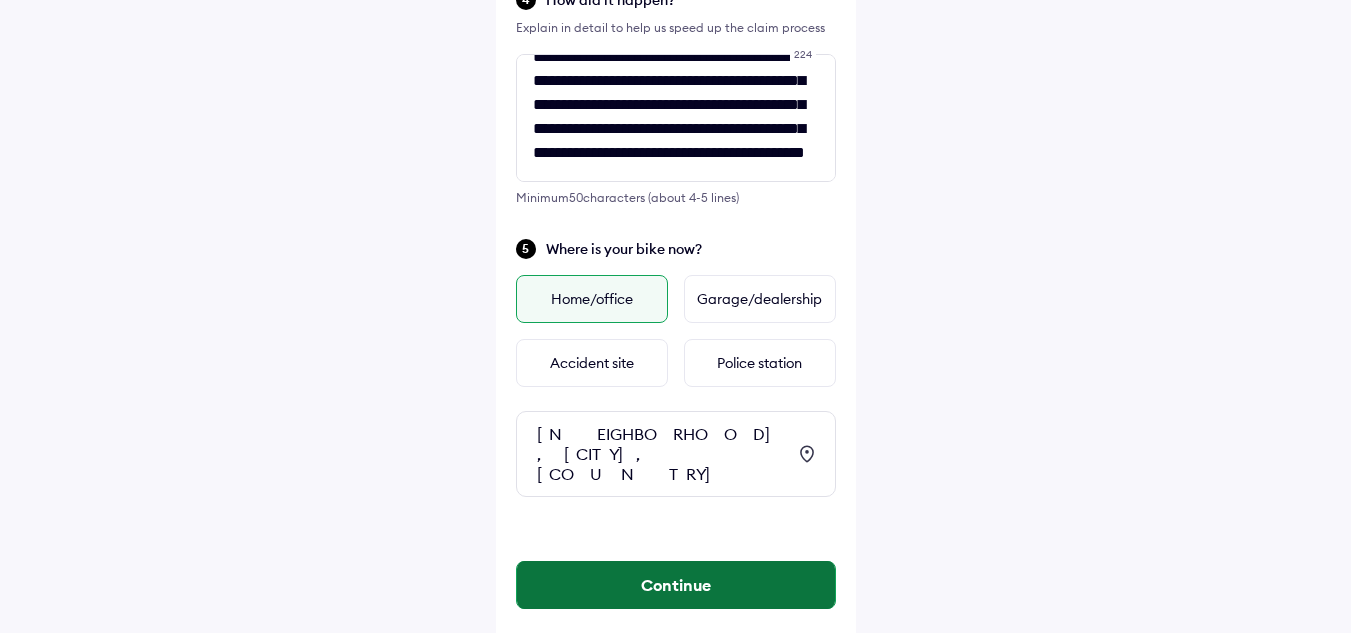 click on "Continue" at bounding box center (676, 585) 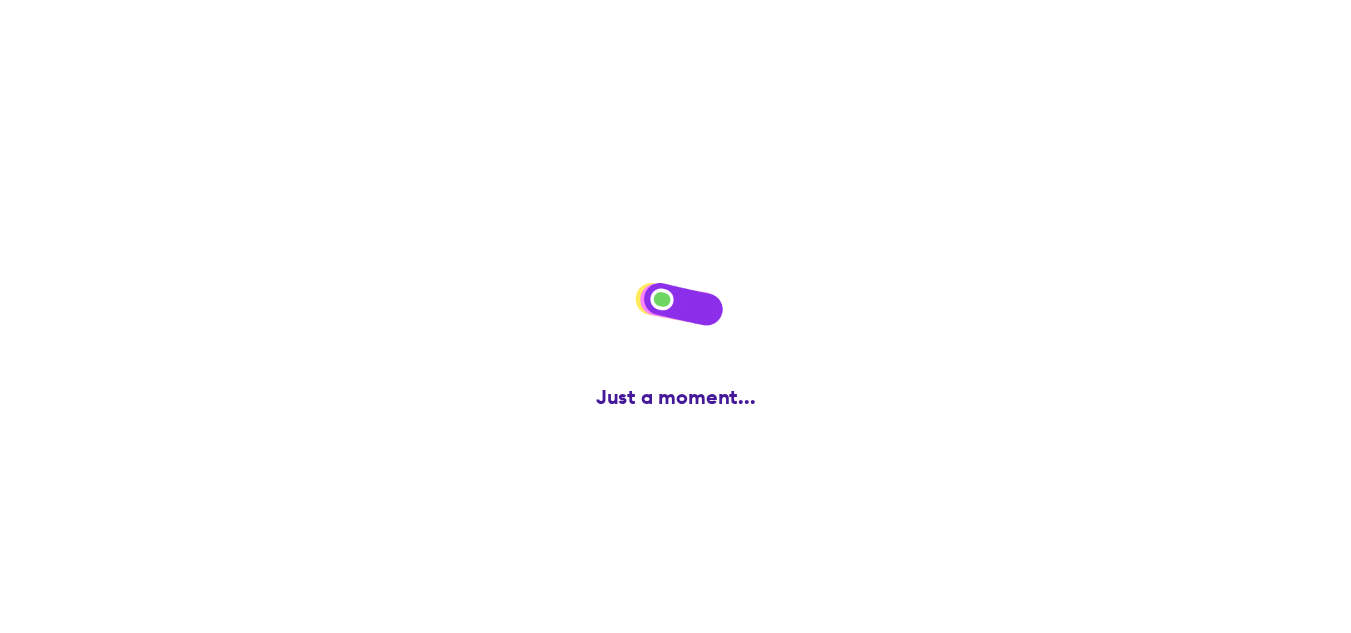 scroll, scrollTop: 0, scrollLeft: 0, axis: both 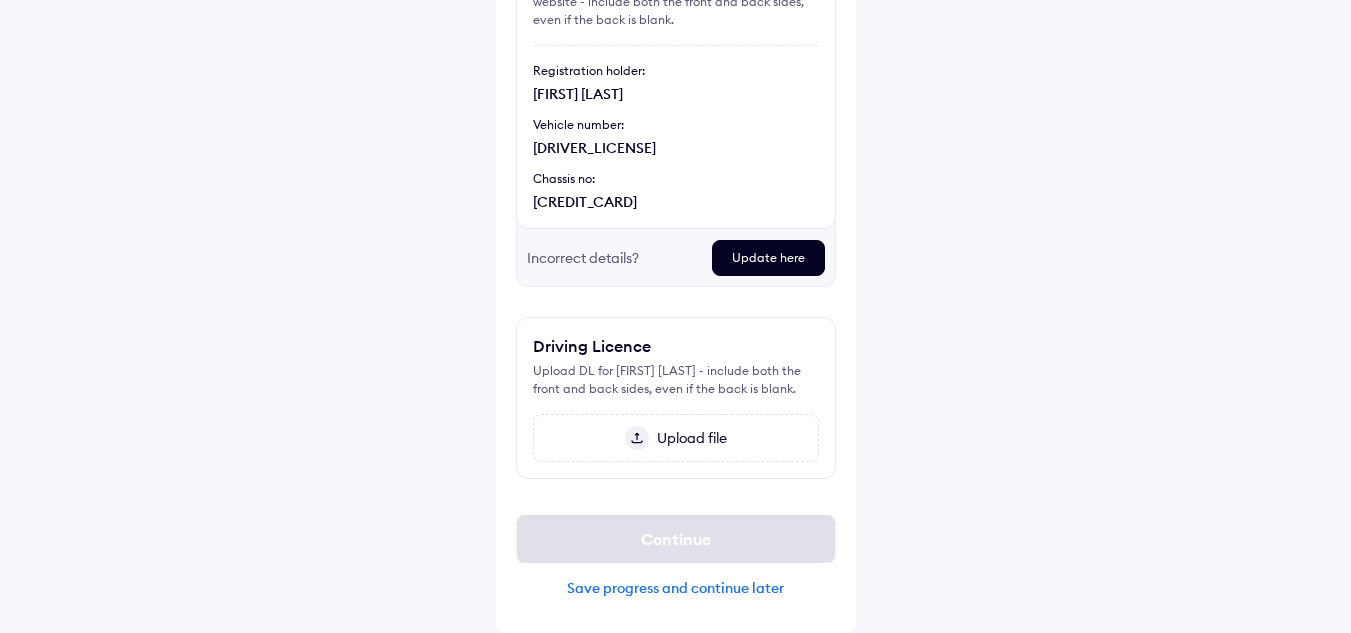 click at bounding box center (637, 438) 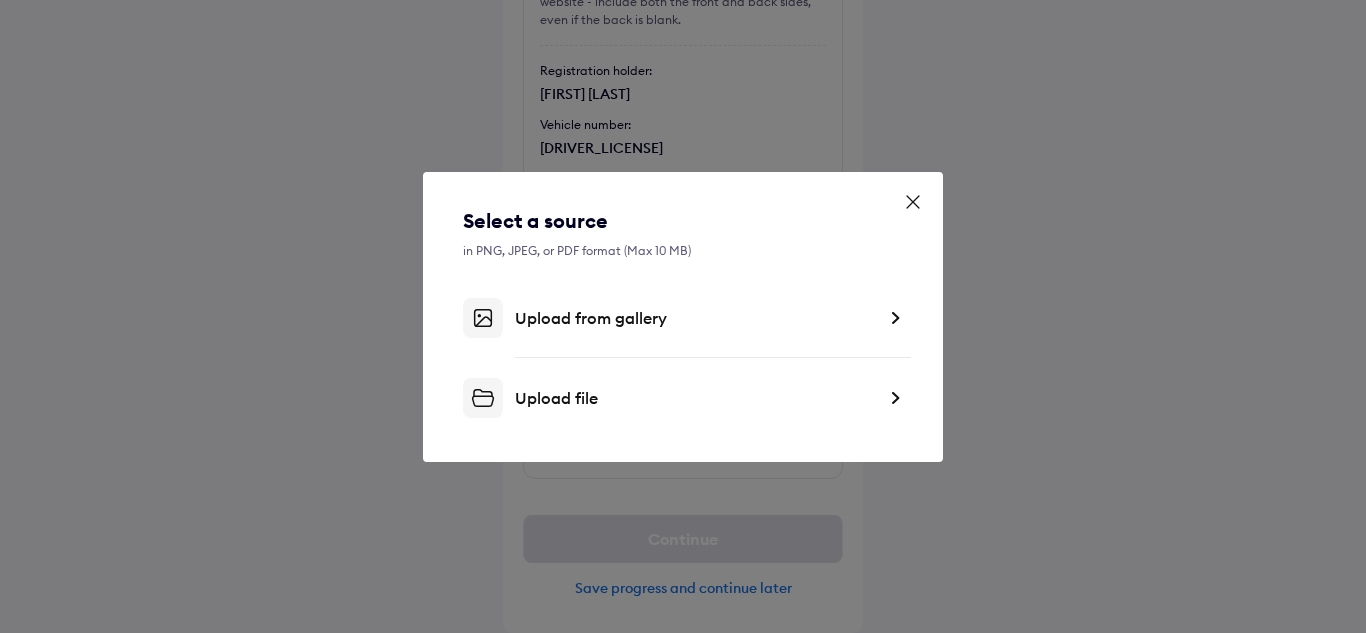 click on "Upload from gallery" at bounding box center [695, 318] 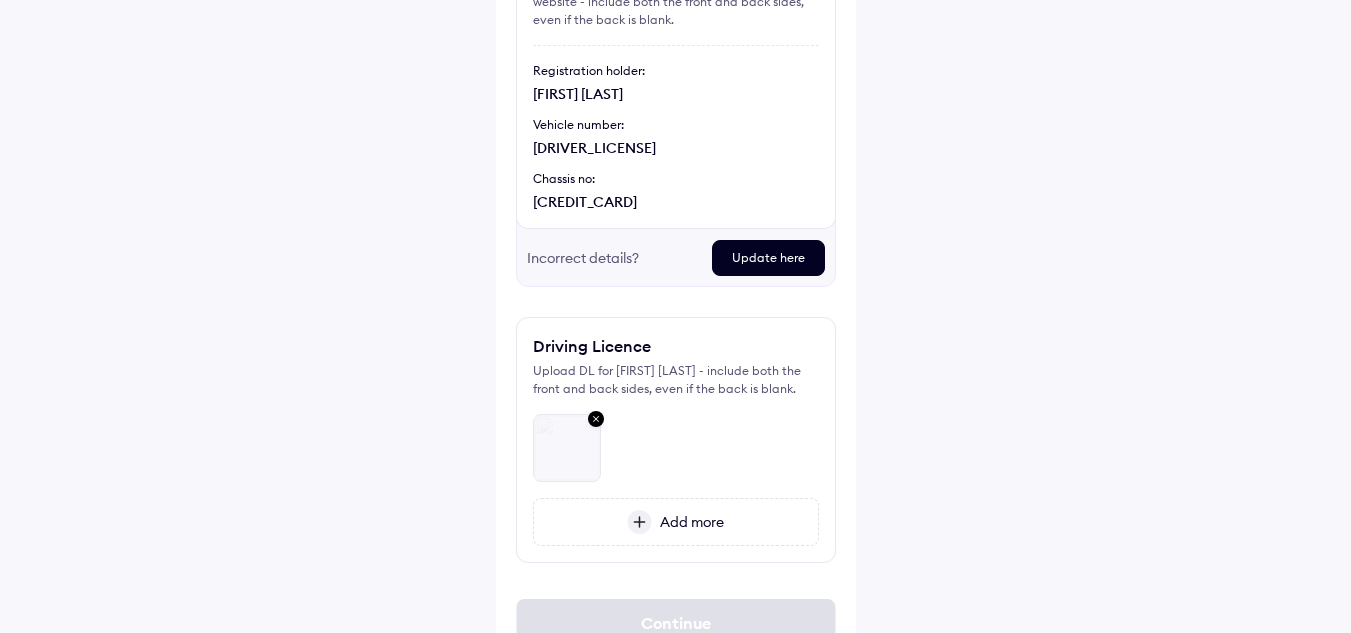 scroll, scrollTop: 328, scrollLeft: 0, axis: vertical 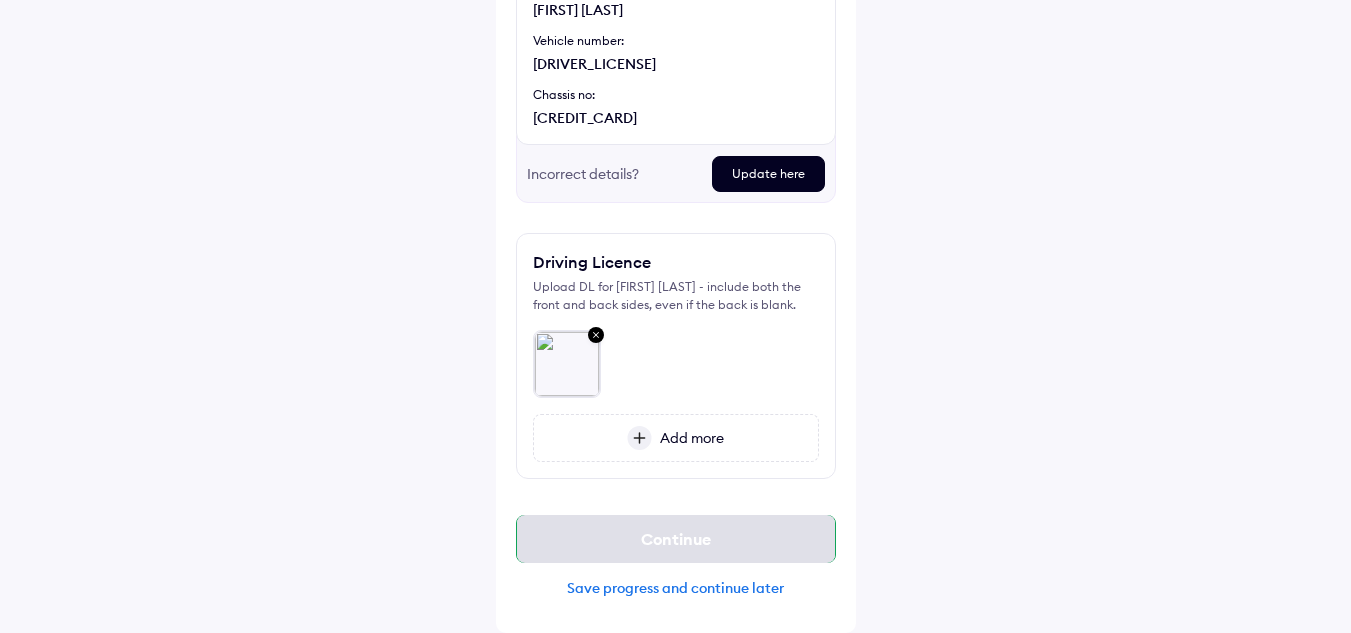 click on "Continue" at bounding box center [676, 539] 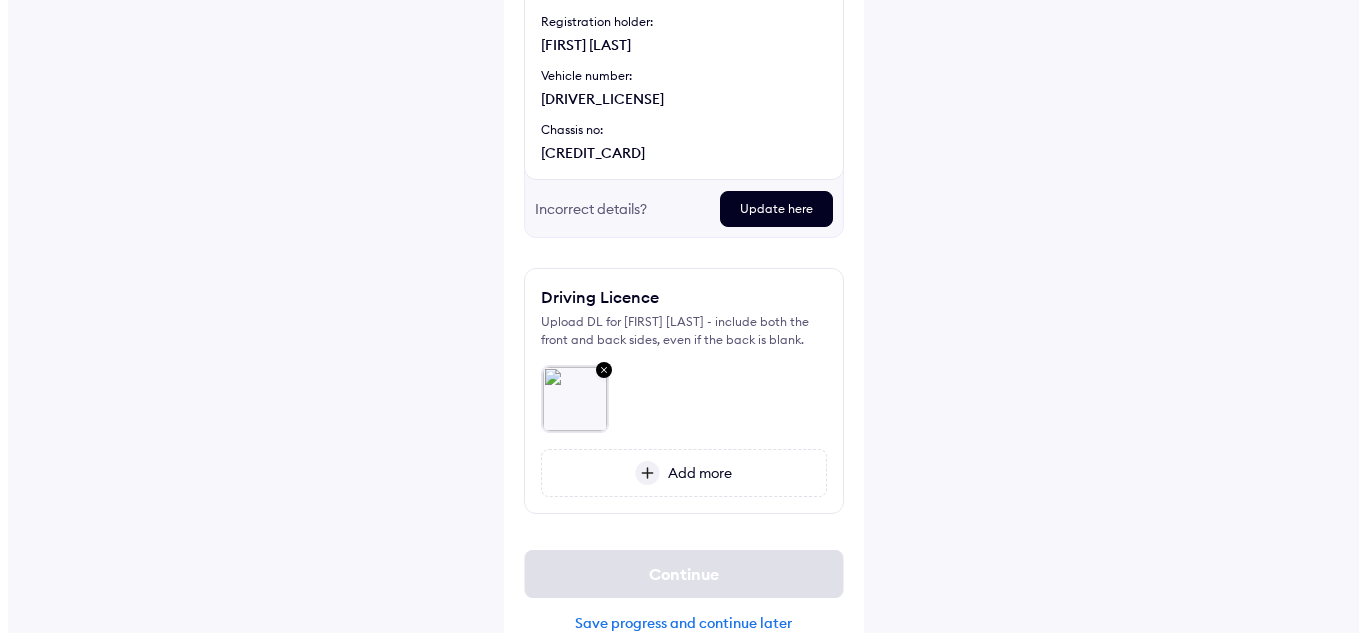 scroll, scrollTop: 328, scrollLeft: 0, axis: vertical 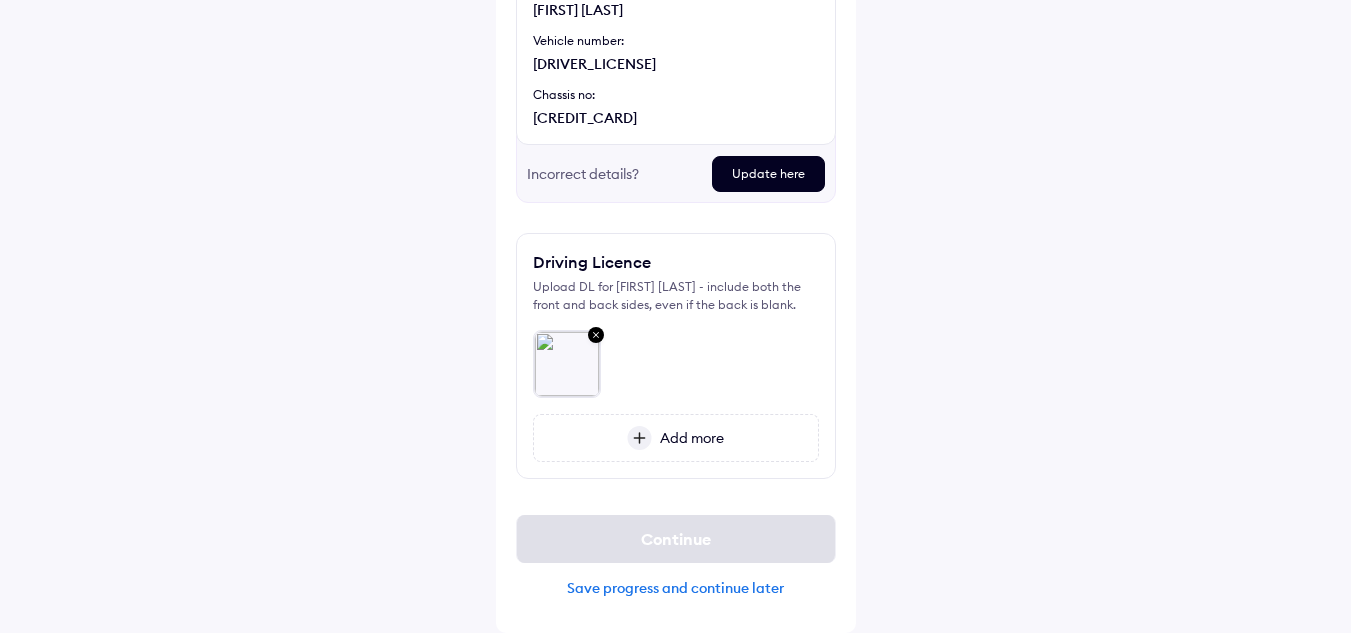 click at bounding box center [639, 438] 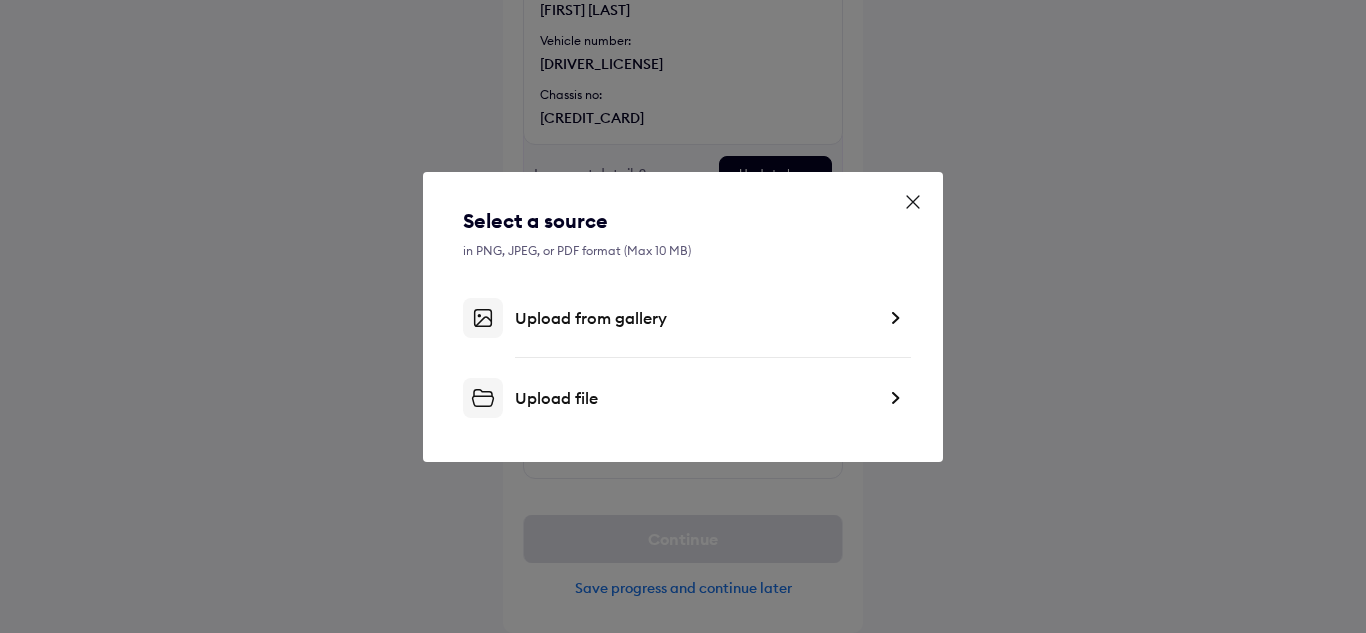 click 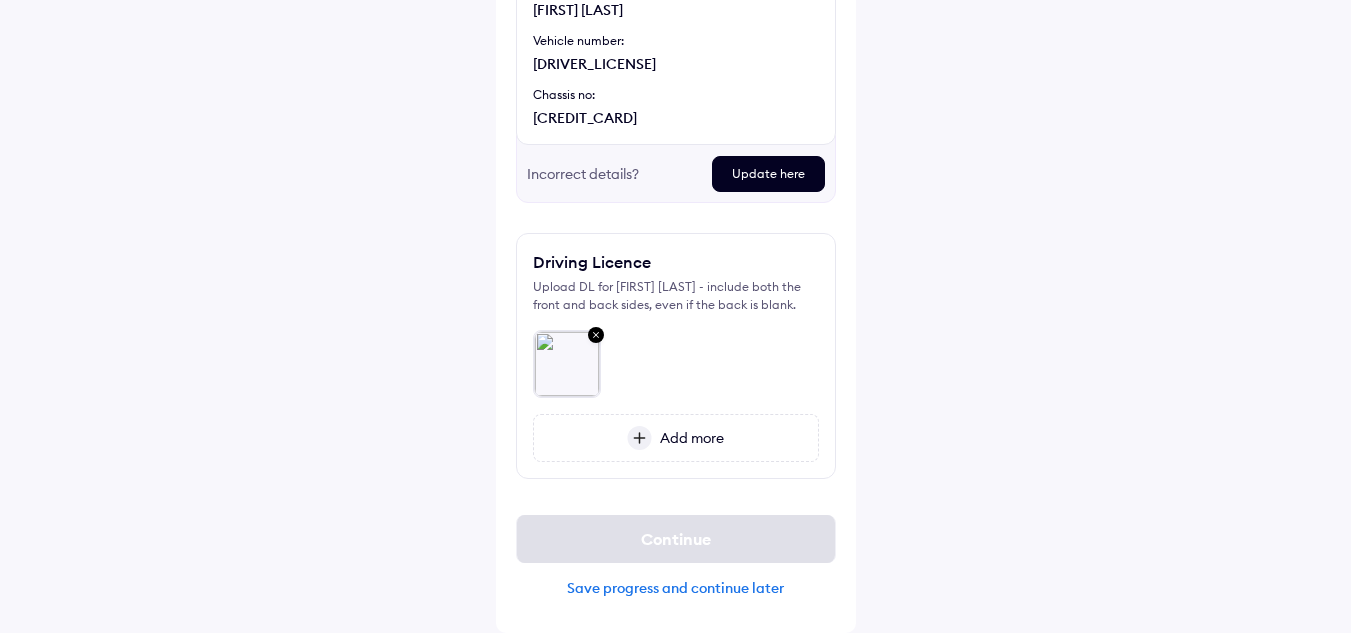 click at bounding box center [596, 336] 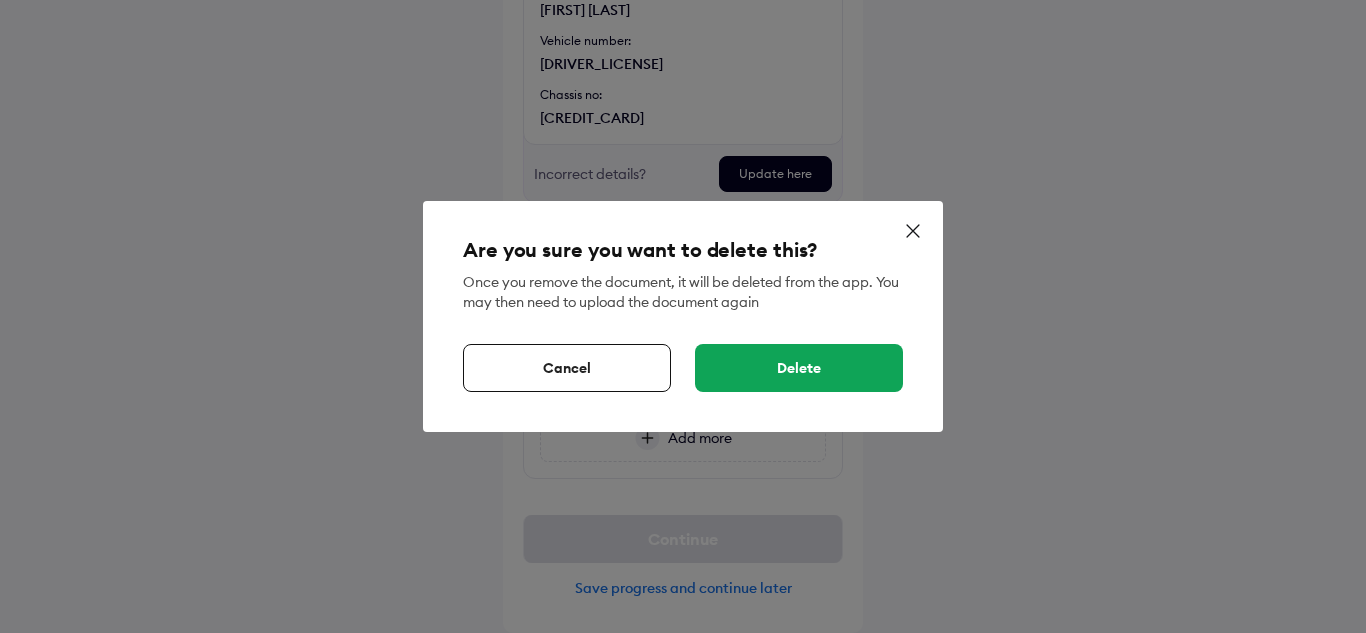click on "Delete" at bounding box center [799, 368] 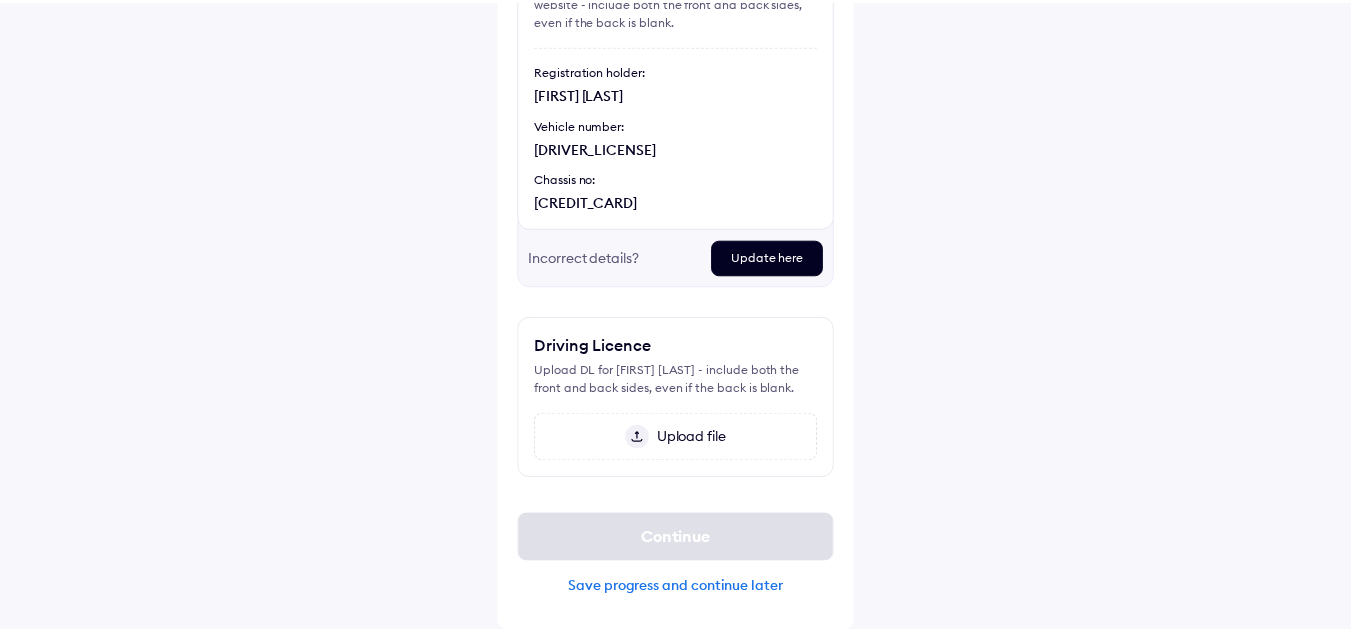 scroll, scrollTop: 244, scrollLeft: 0, axis: vertical 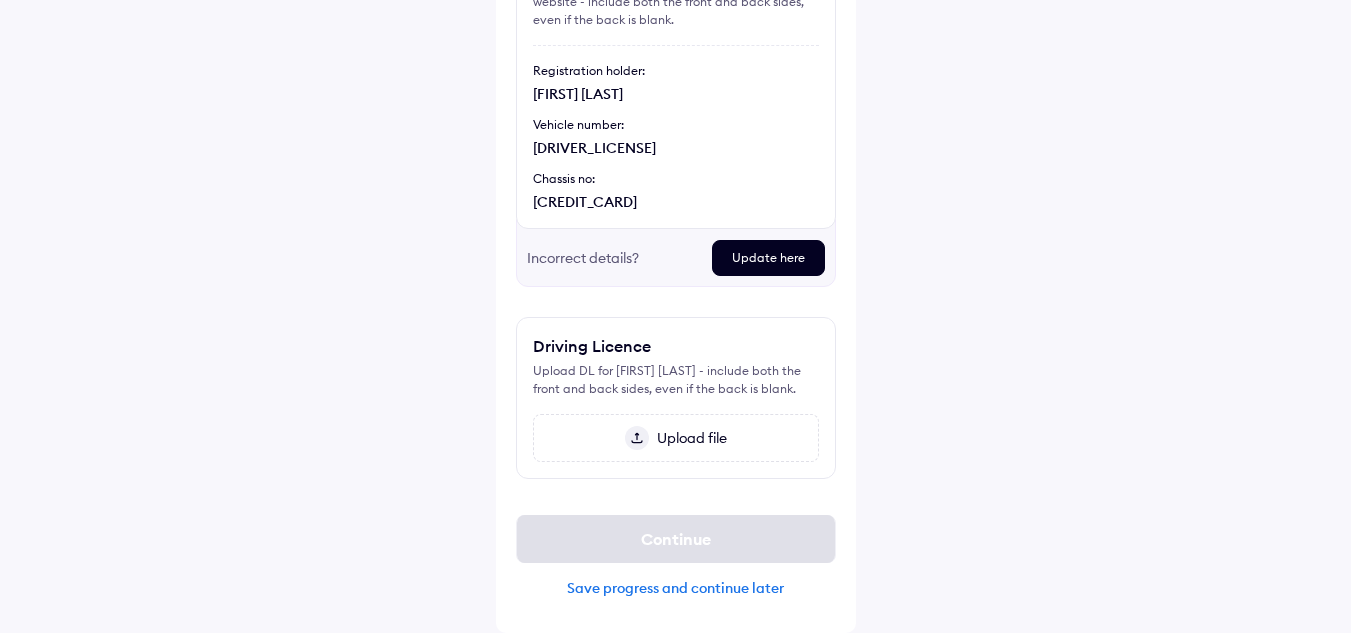 click on "Upload file" at bounding box center [676, 438] 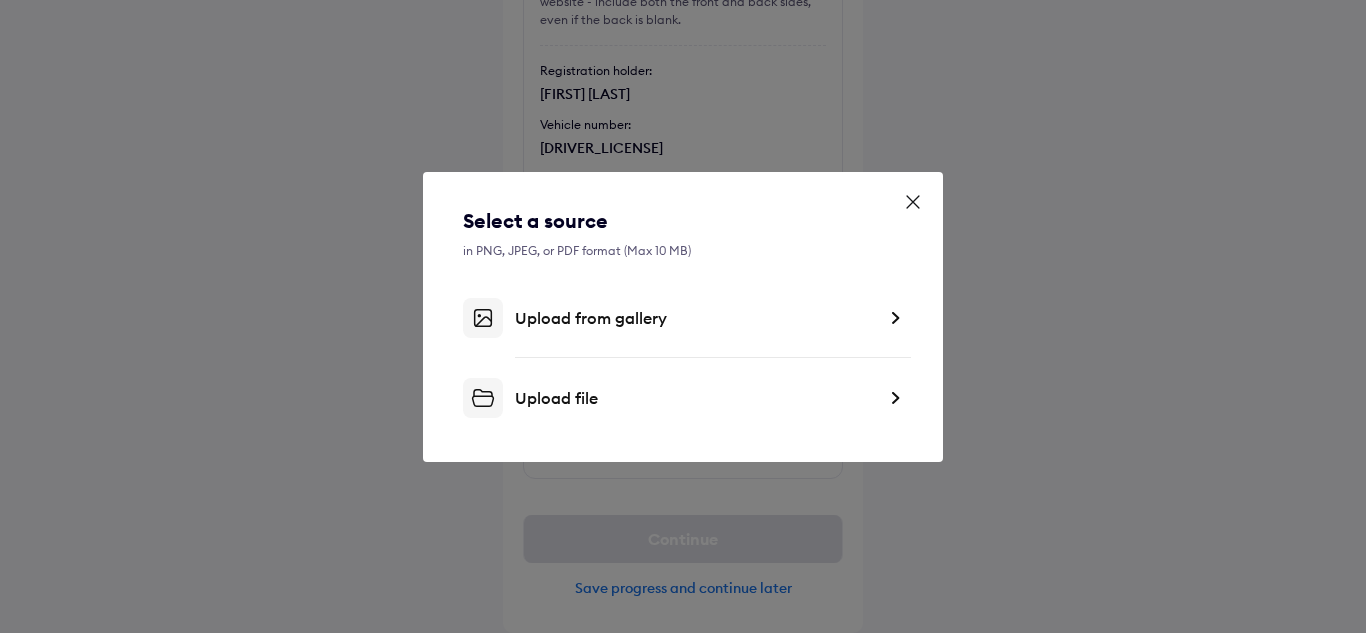 click on "Select a source in PNG, JPEG, or PDF format (Max 10 MB) Upload from gallery Upload file" at bounding box center (683, 312) 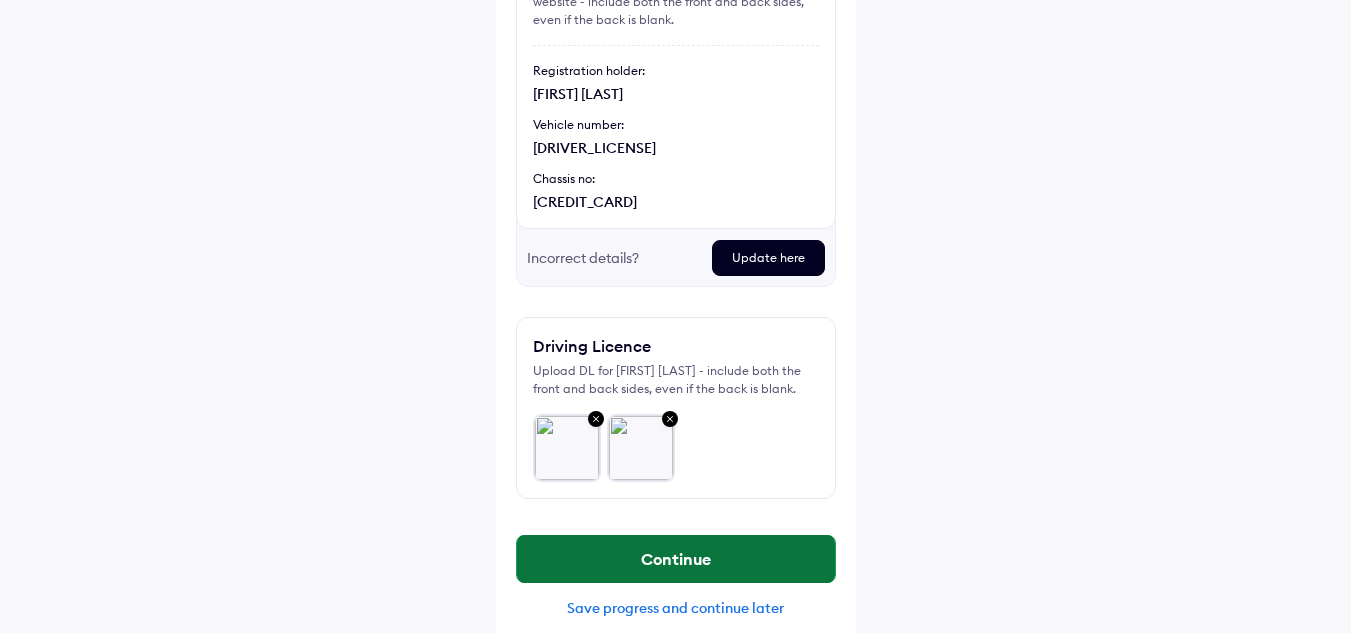 click on "Continue" at bounding box center [676, 559] 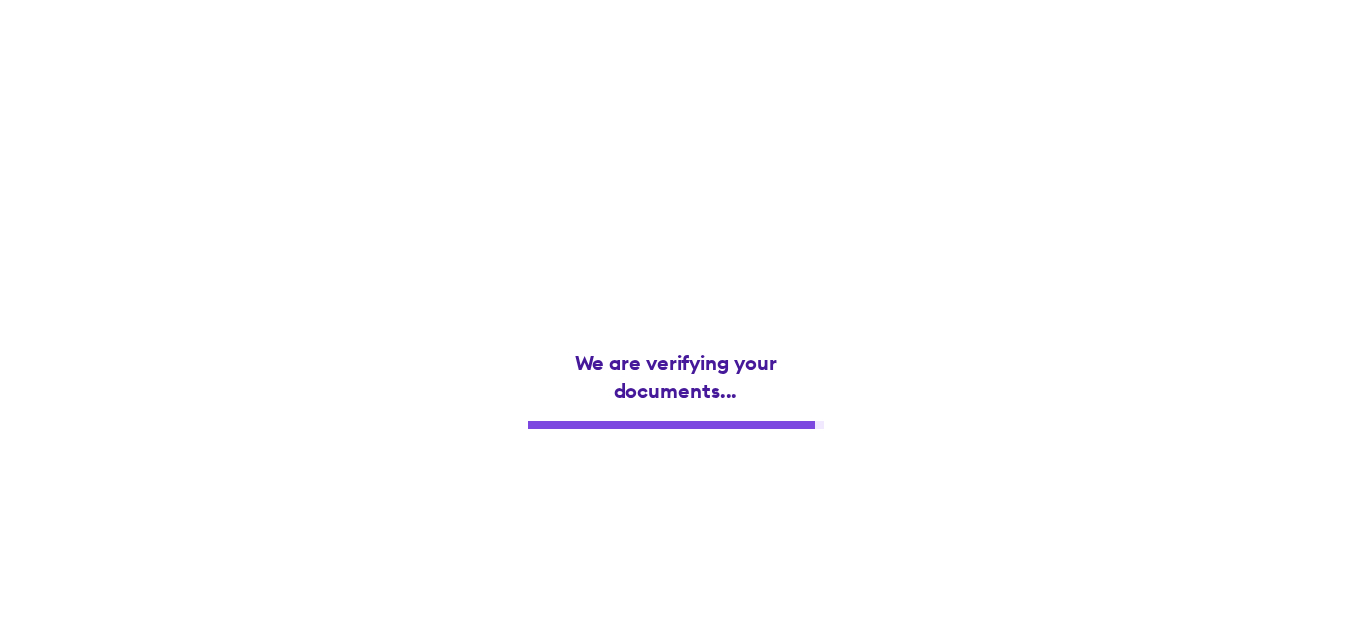 scroll, scrollTop: 264, scrollLeft: 0, axis: vertical 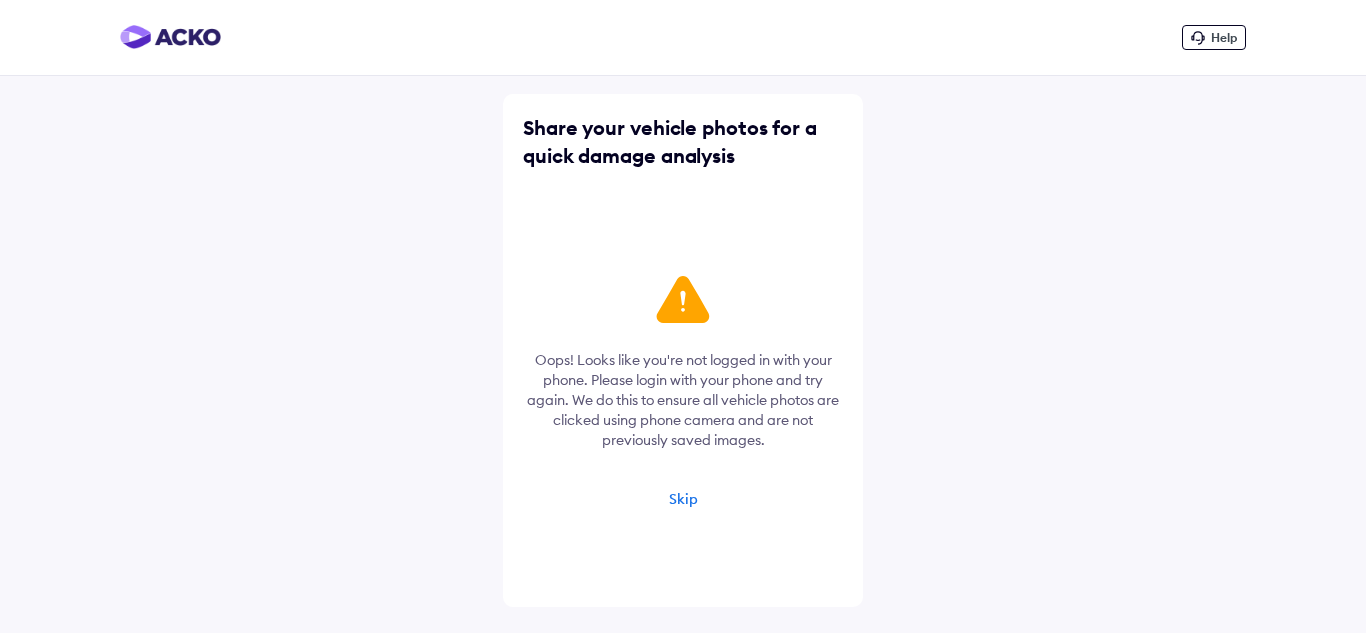 click on "Skip" at bounding box center [683, 499] 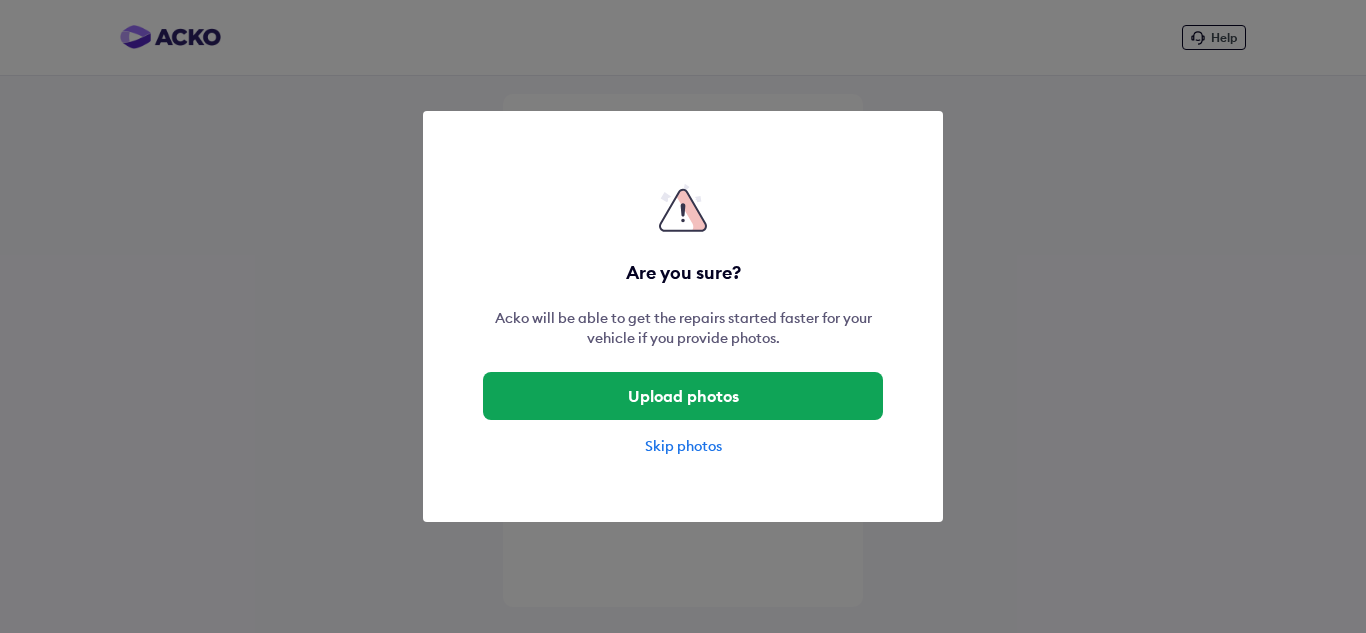 click on "Skip photos" at bounding box center [683, 446] 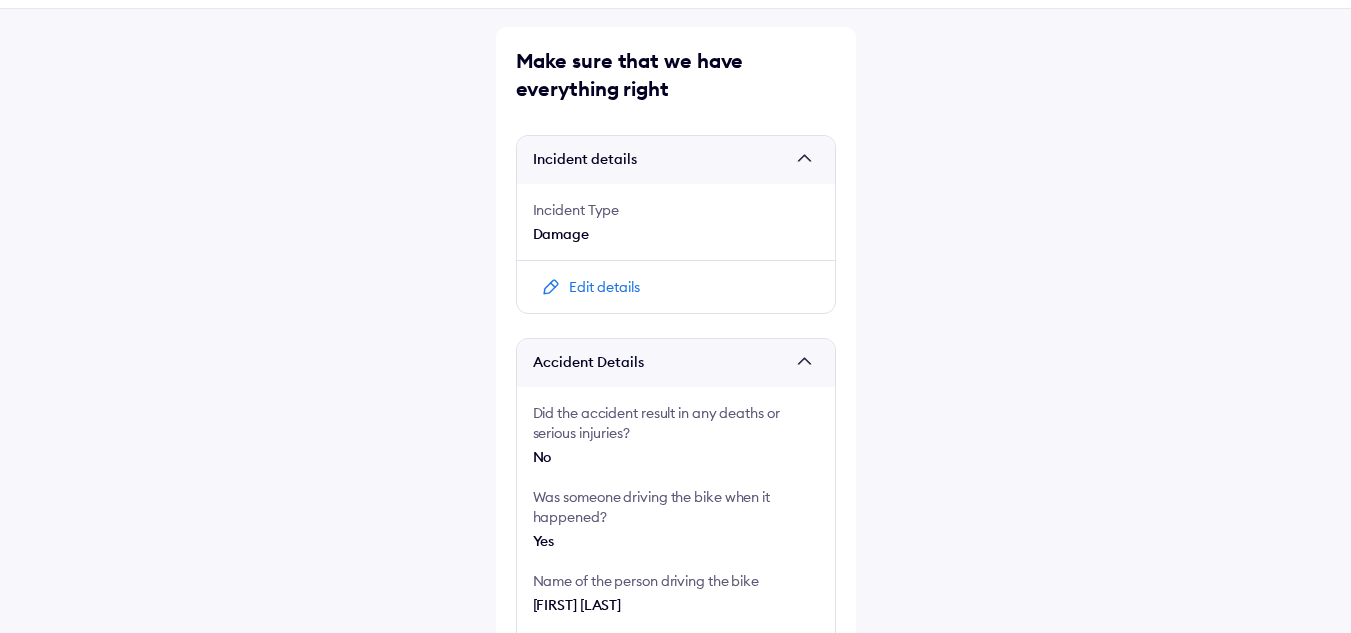 scroll, scrollTop: 100, scrollLeft: 0, axis: vertical 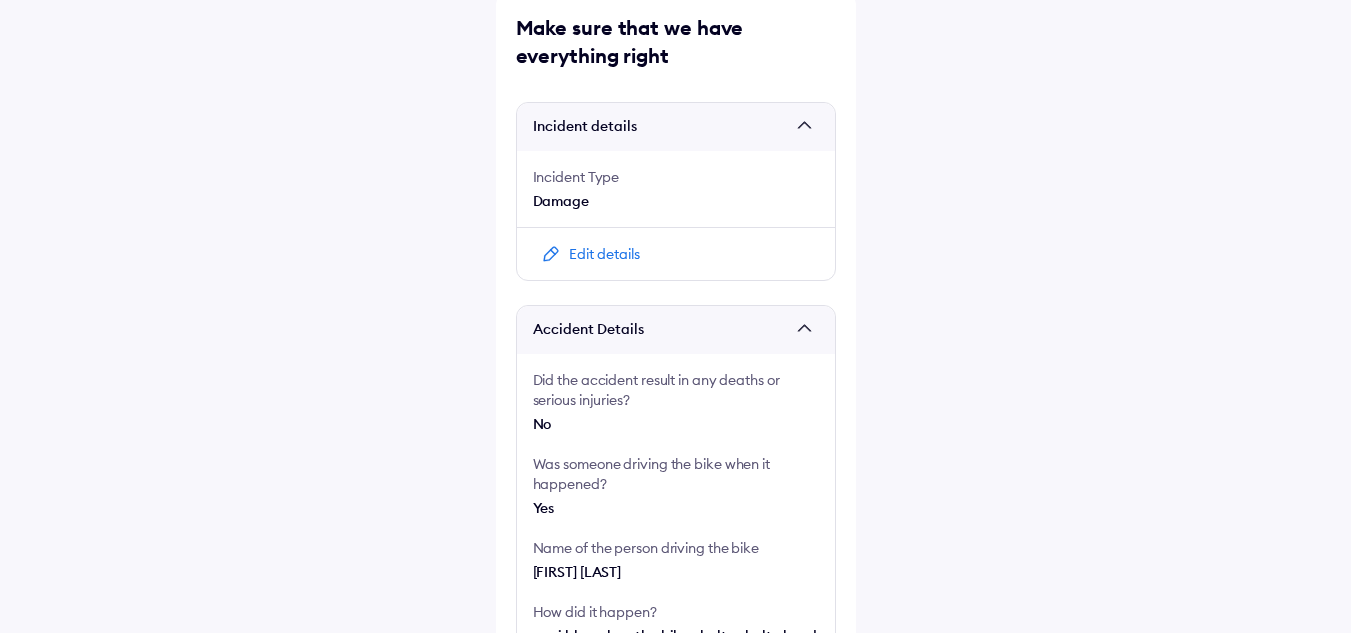 click on "Edit details" at bounding box center (604, 254) 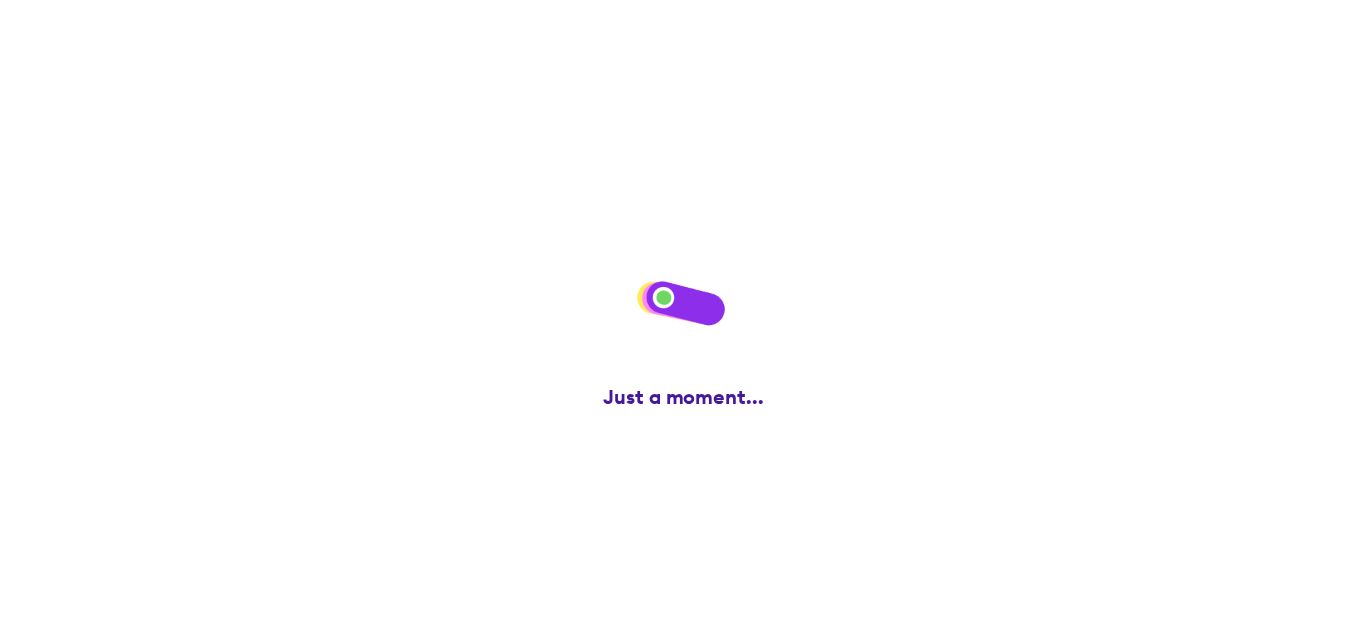 scroll, scrollTop: 0, scrollLeft: 0, axis: both 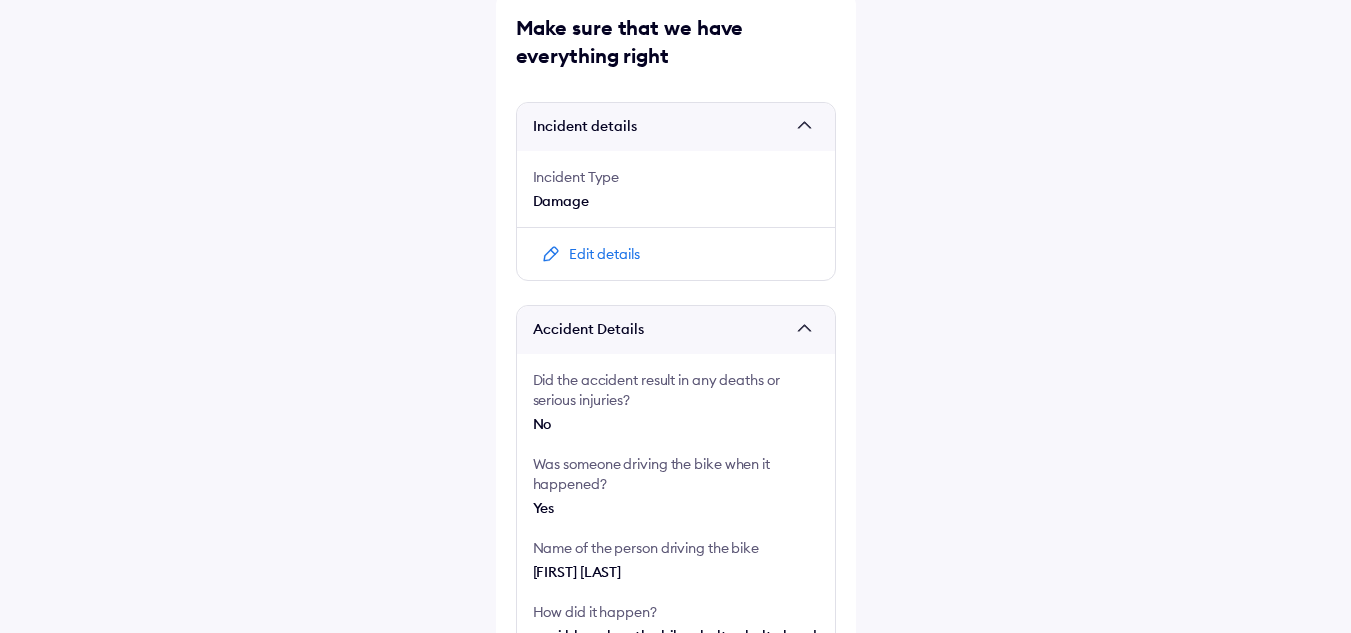 click on "Damage" at bounding box center [676, 201] 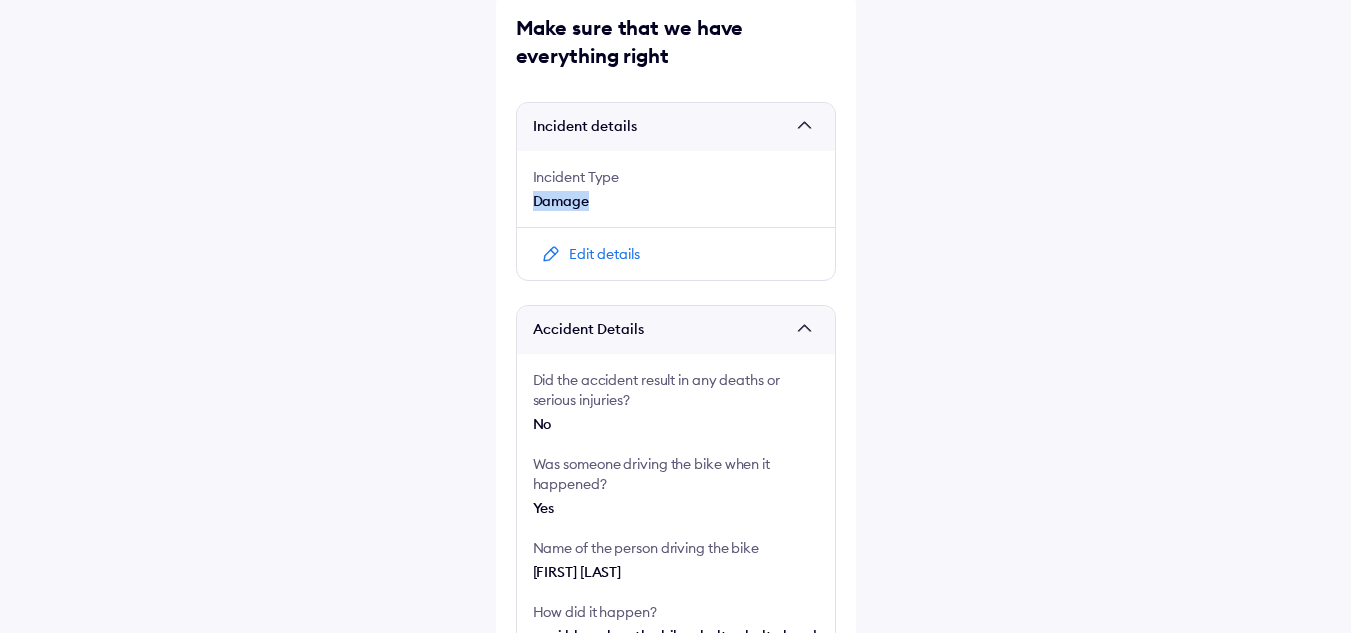 drag, startPoint x: 599, startPoint y: 205, endPoint x: 530, endPoint y: 207, distance: 69.02898 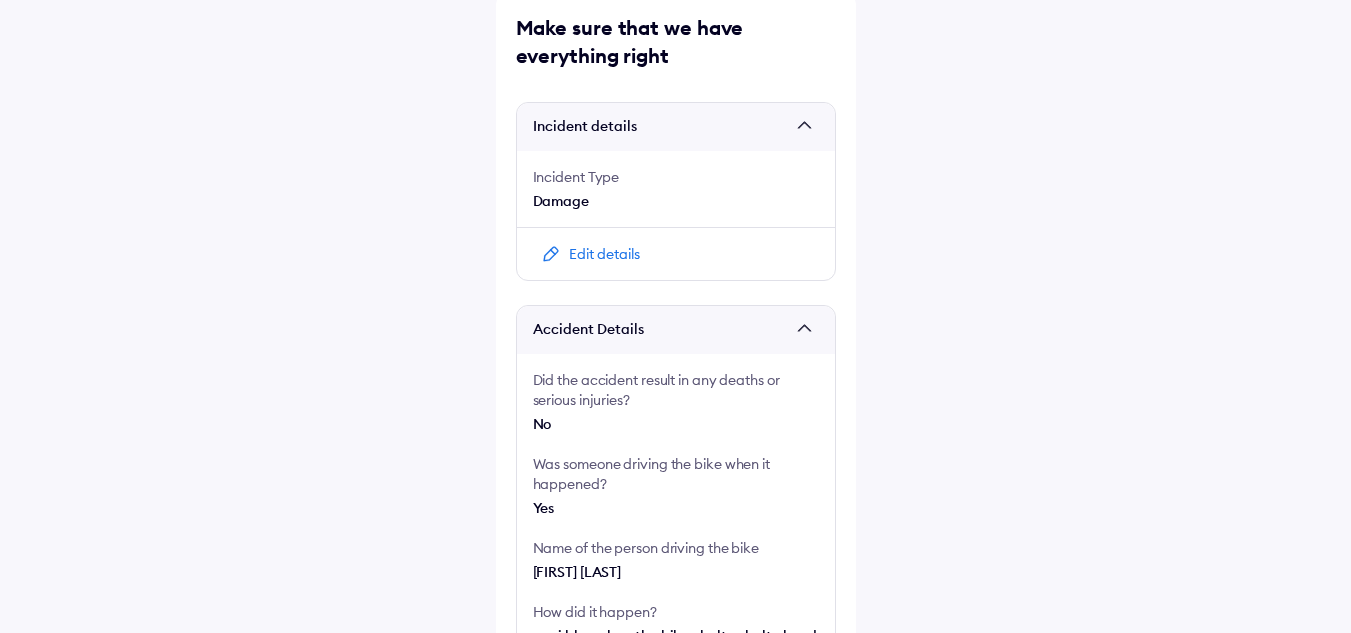 click on "Damage" at bounding box center [676, 201] 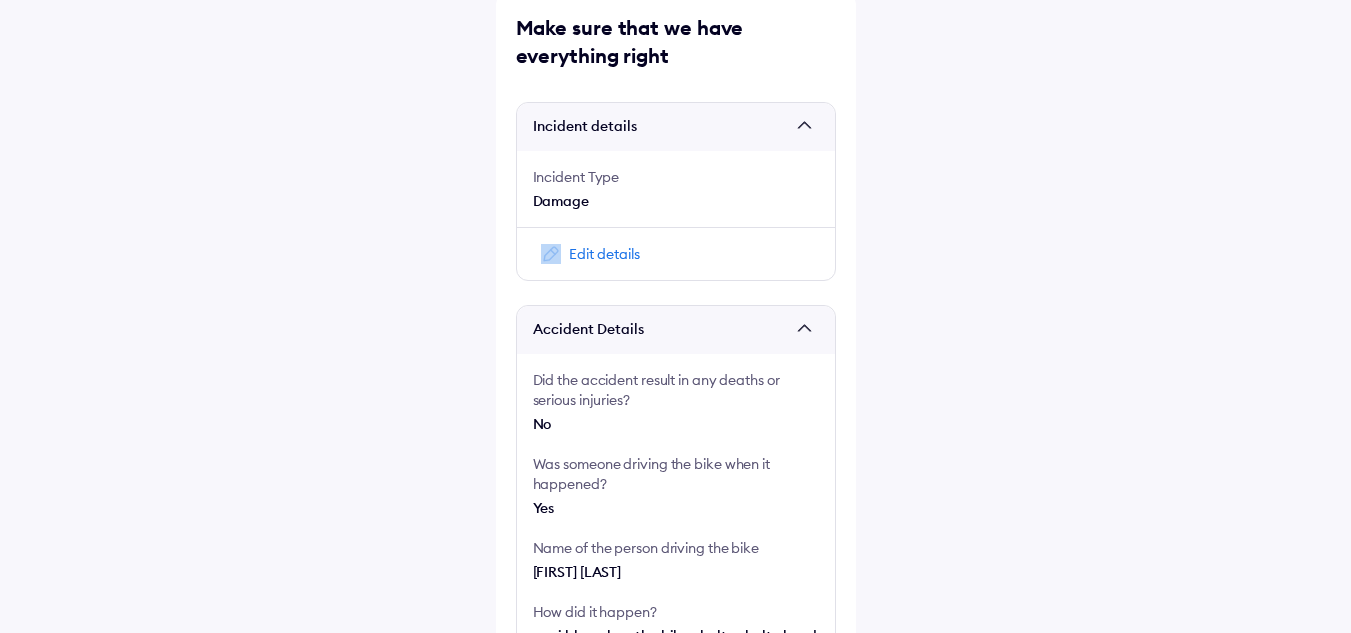 click on "Damage" at bounding box center (676, 201) 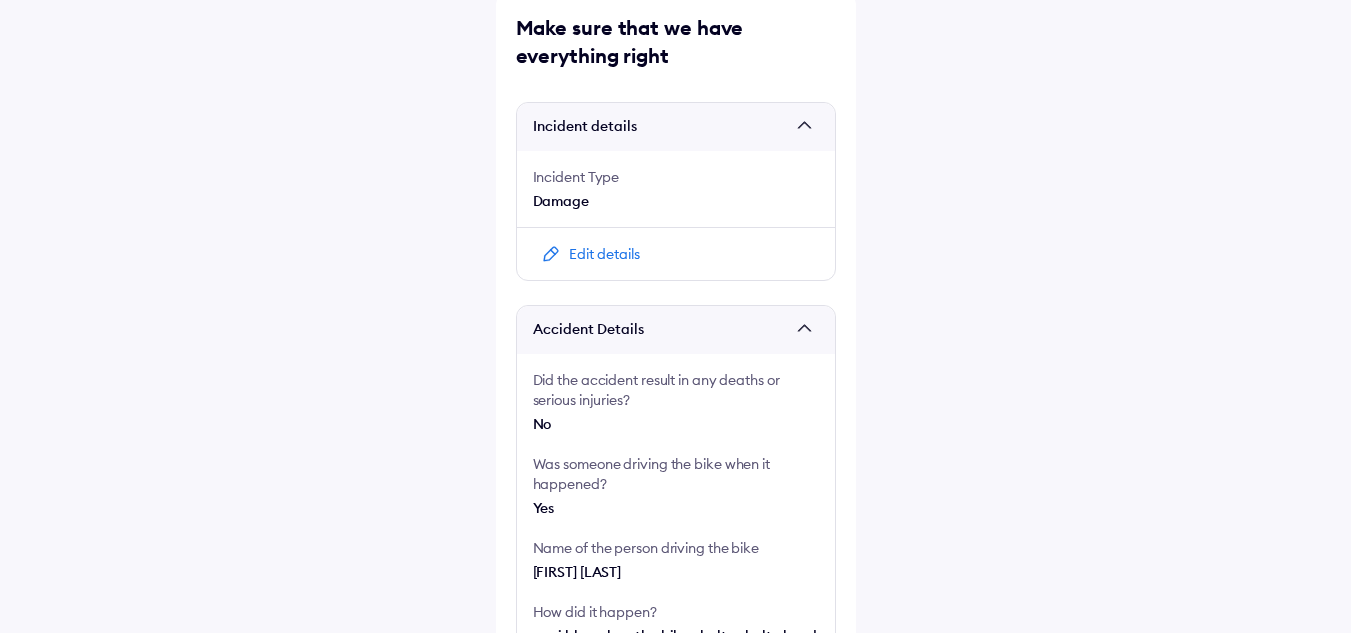 click on "Damage" at bounding box center [676, 201] 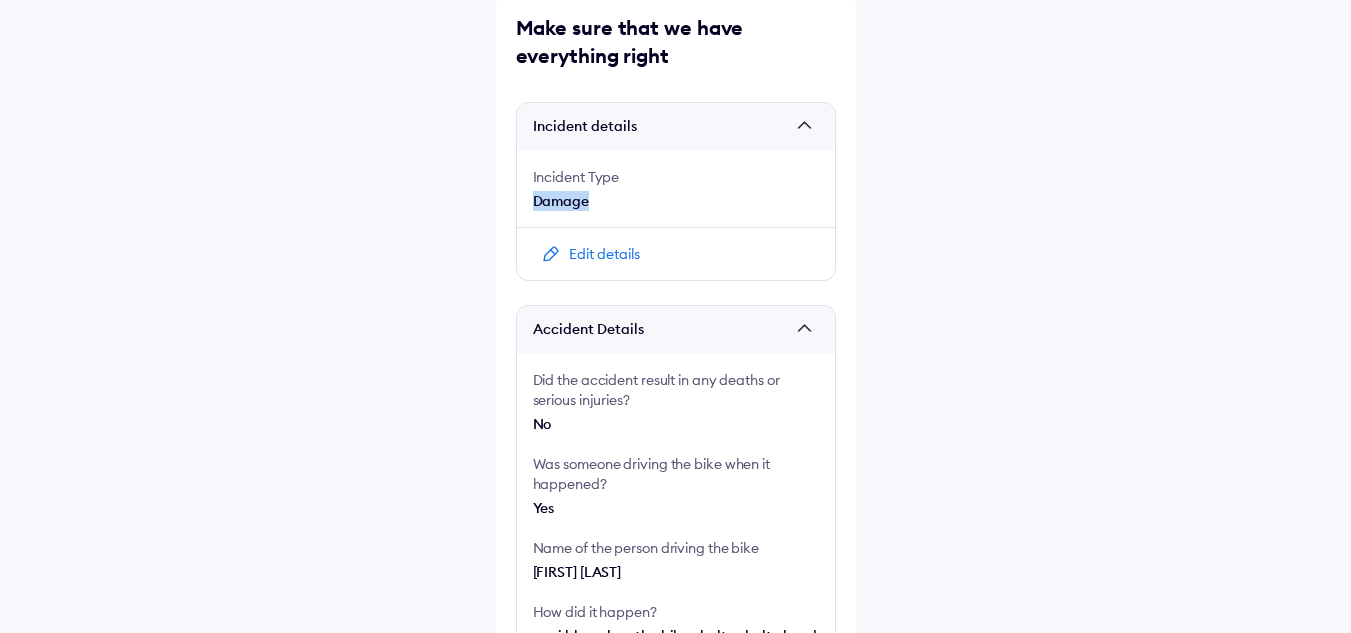 click on "Damage" at bounding box center [676, 201] 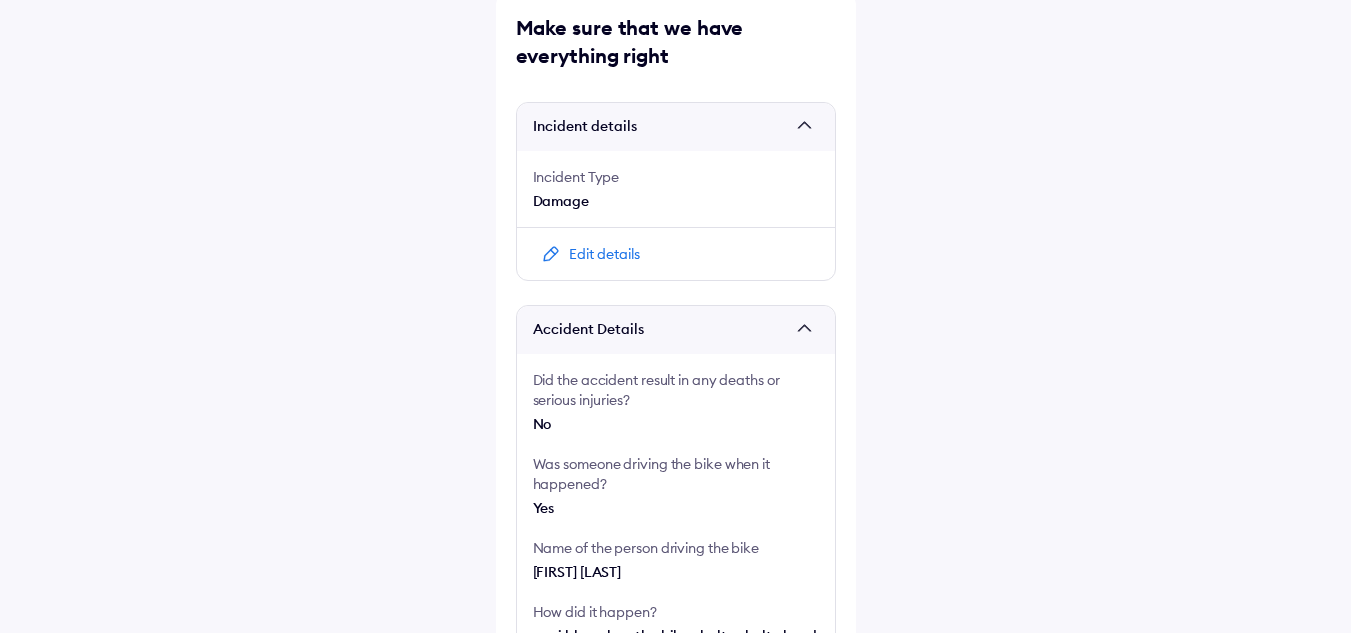 click on "Damage" at bounding box center [676, 201] 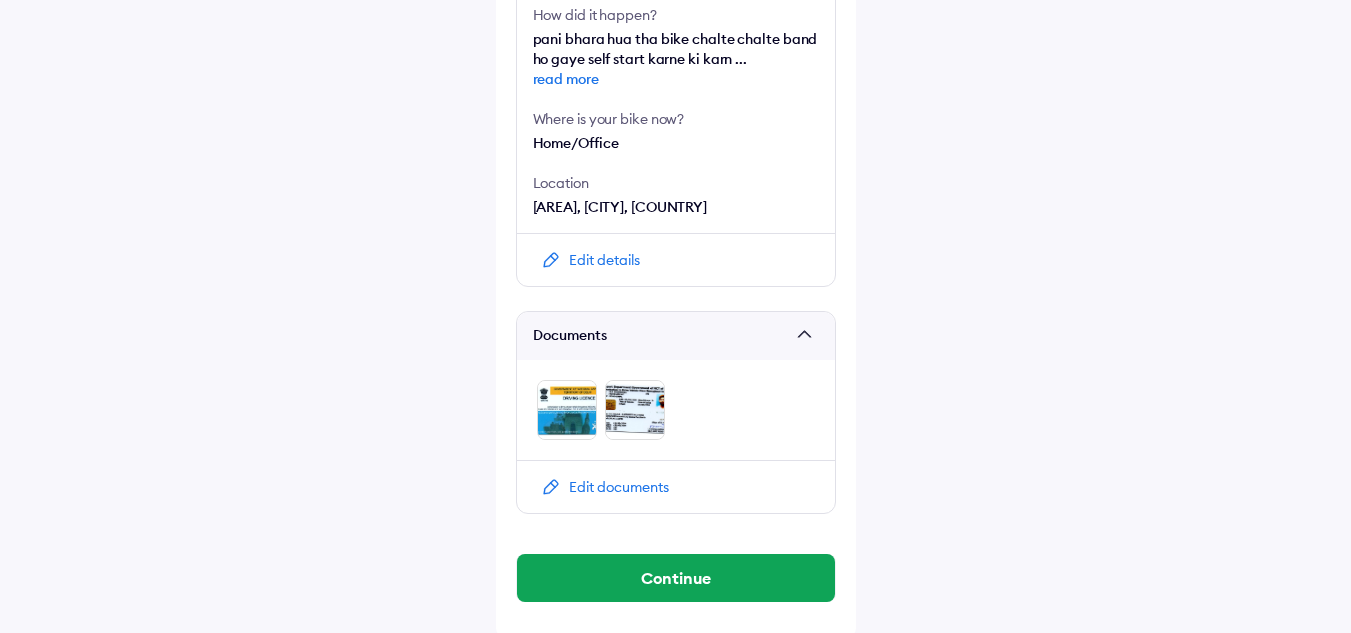 scroll, scrollTop: 702, scrollLeft: 0, axis: vertical 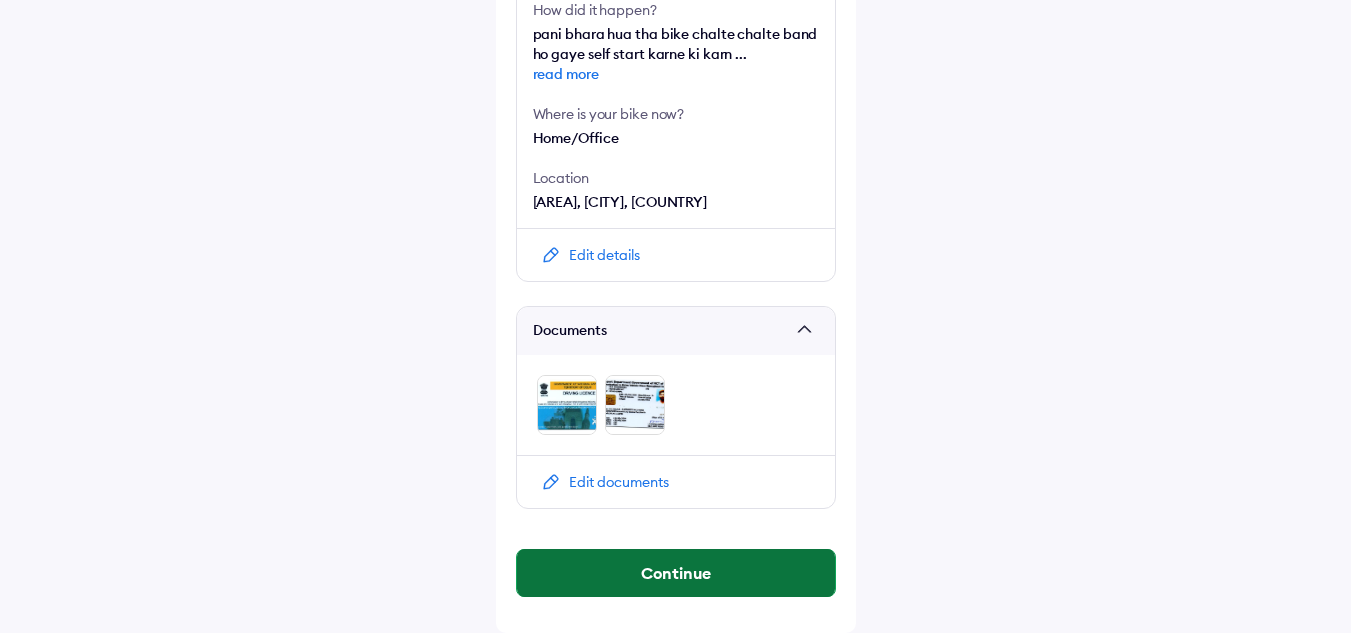 click on "Continue" at bounding box center [676, 573] 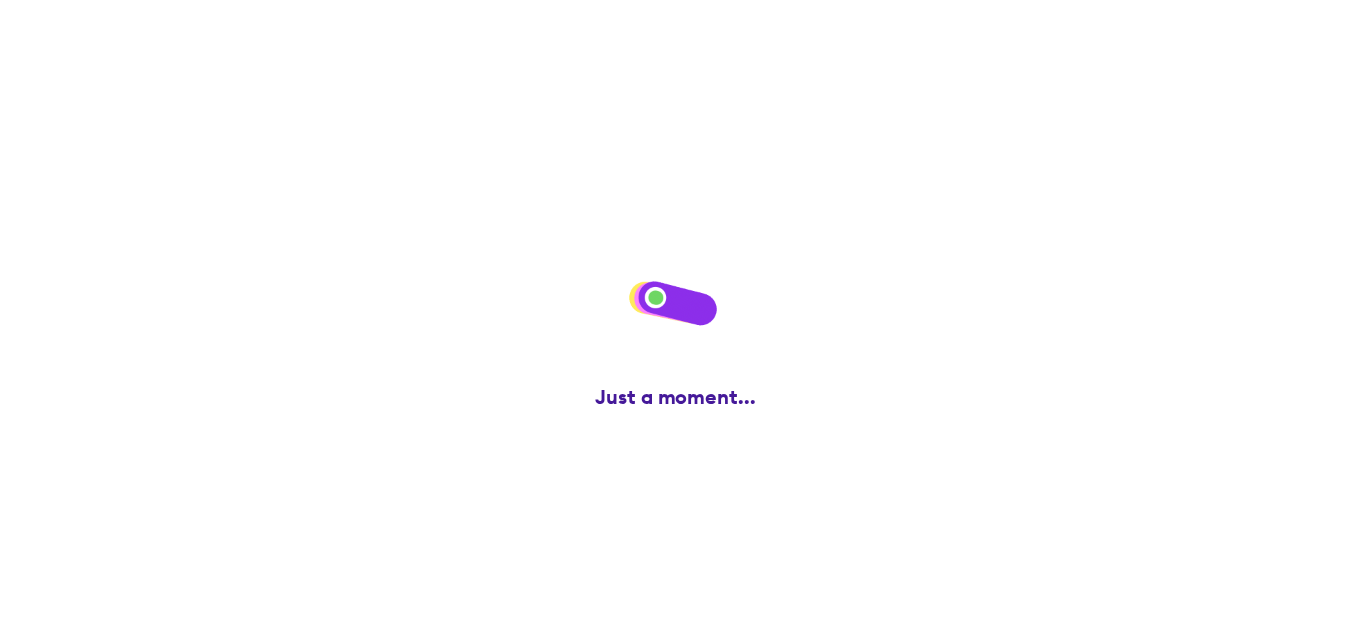 scroll, scrollTop: 0, scrollLeft: 0, axis: both 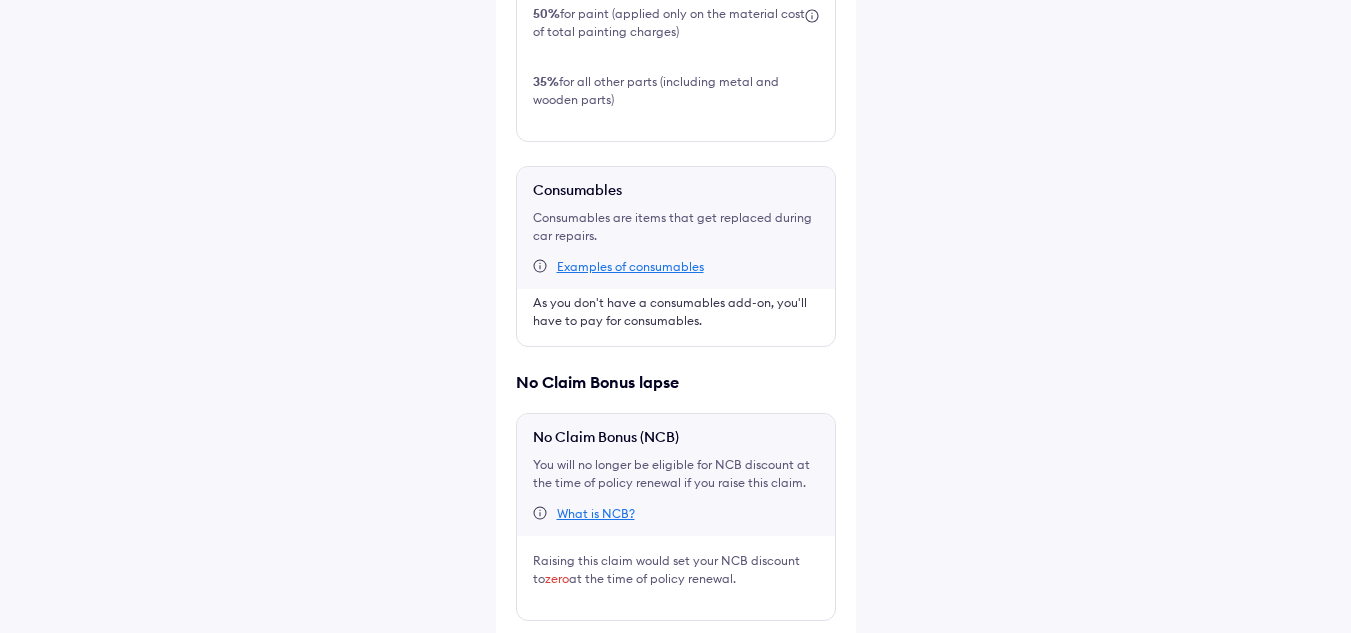 click at bounding box center (524, 653) 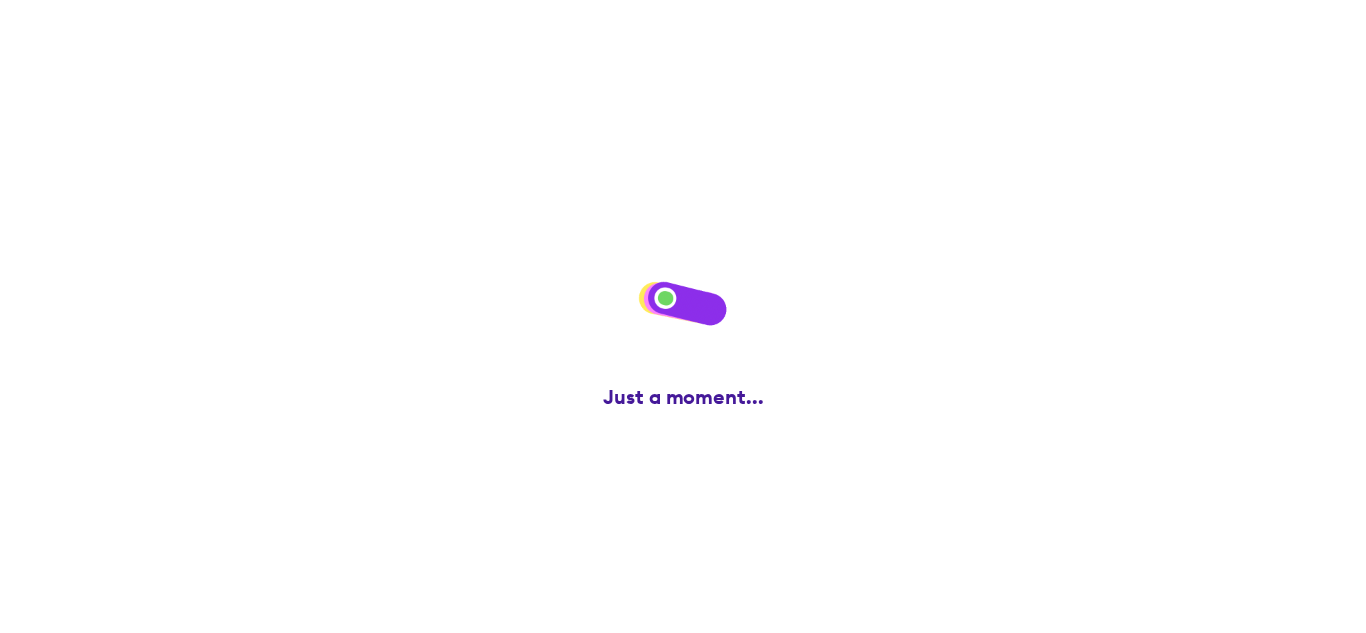scroll, scrollTop: 0, scrollLeft: 0, axis: both 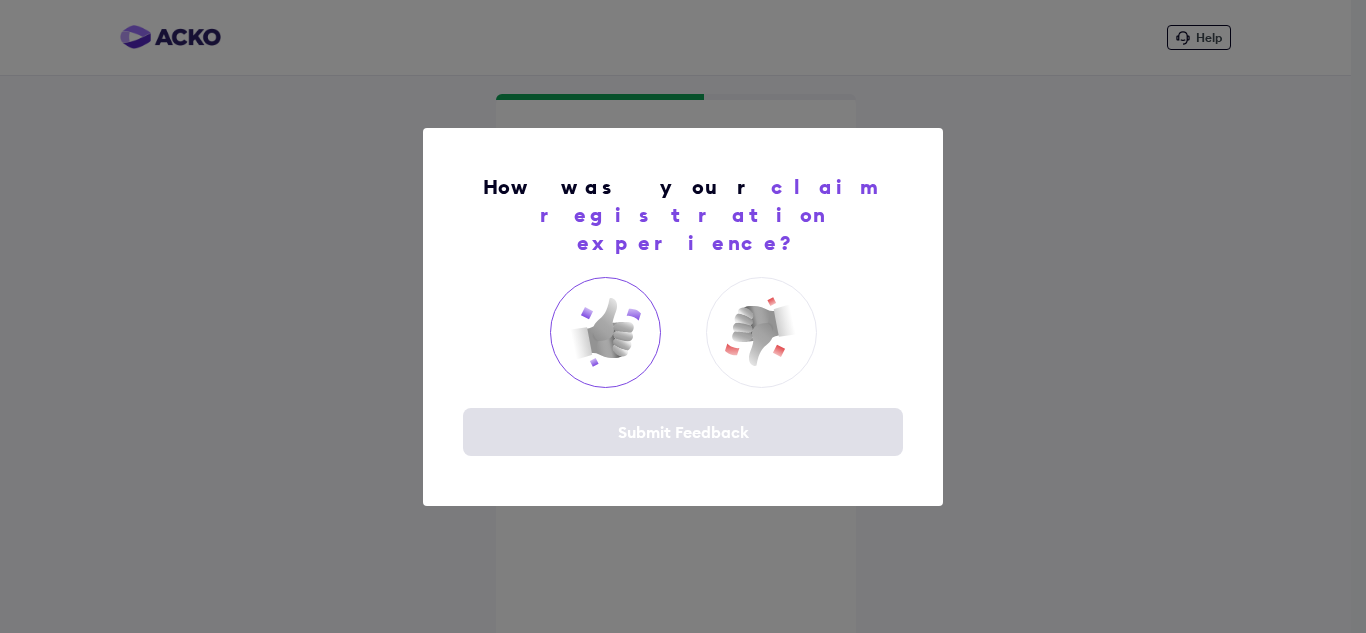 click at bounding box center [605, 332] 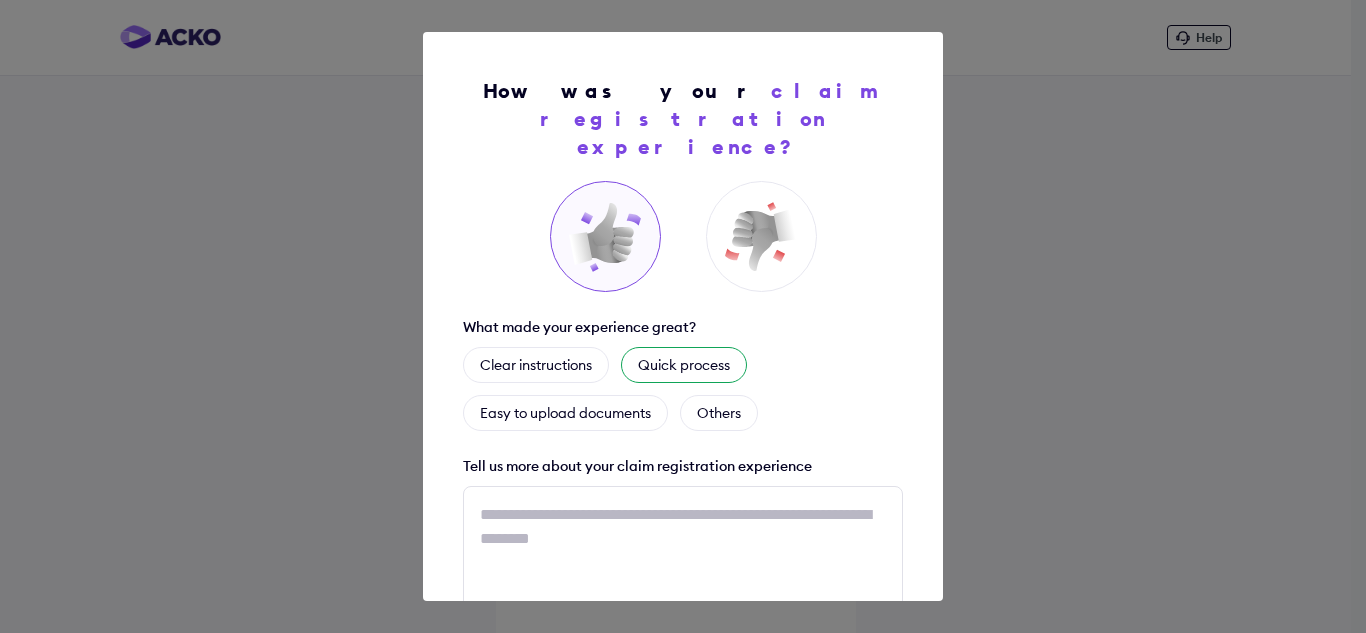 click on "Quick process" at bounding box center [684, 365] 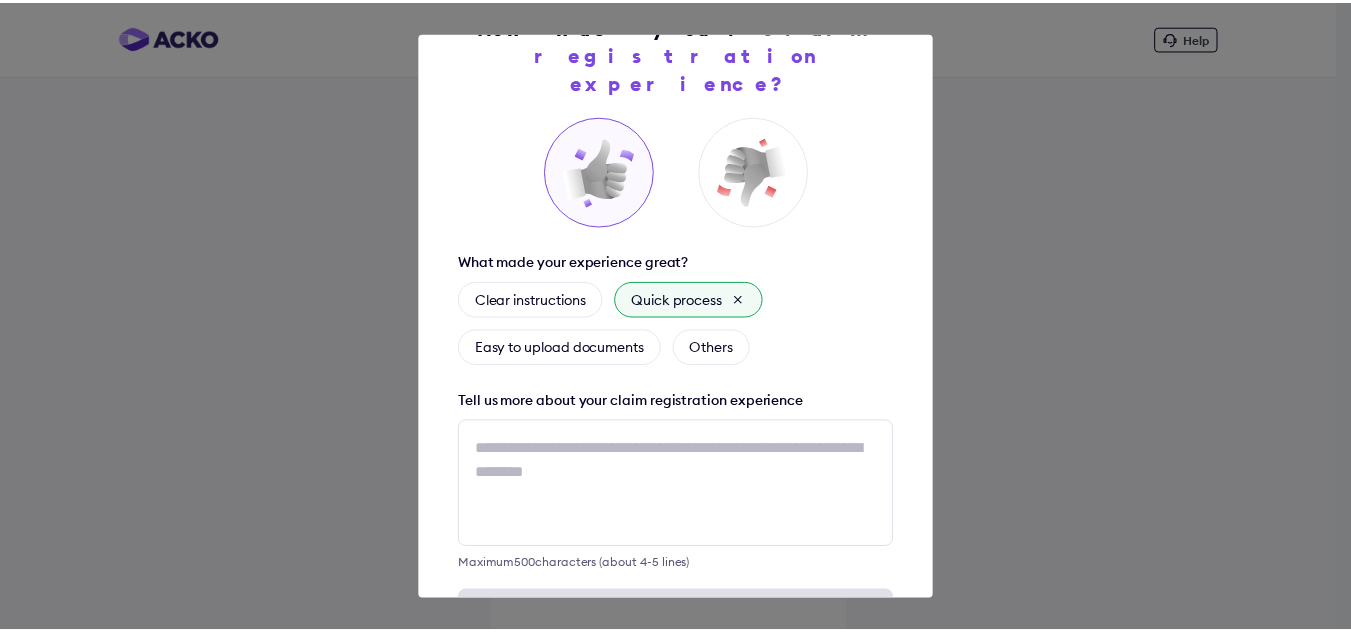 scroll, scrollTop: 126, scrollLeft: 0, axis: vertical 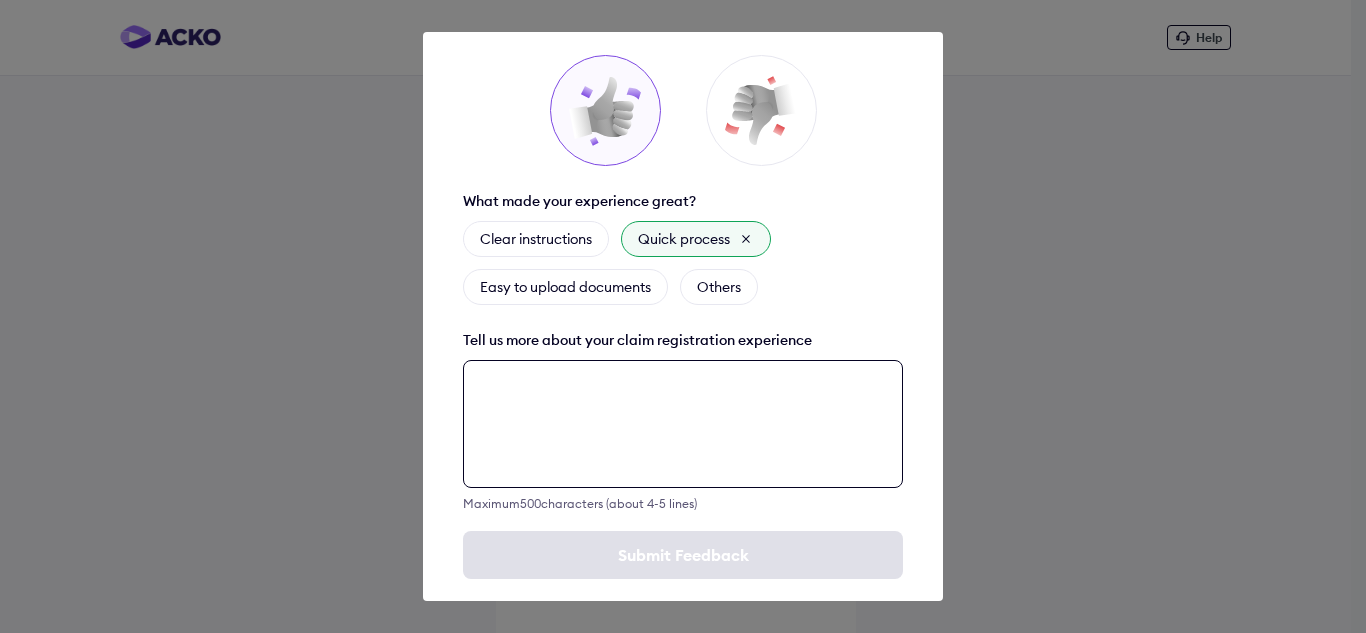 click at bounding box center (683, 424) 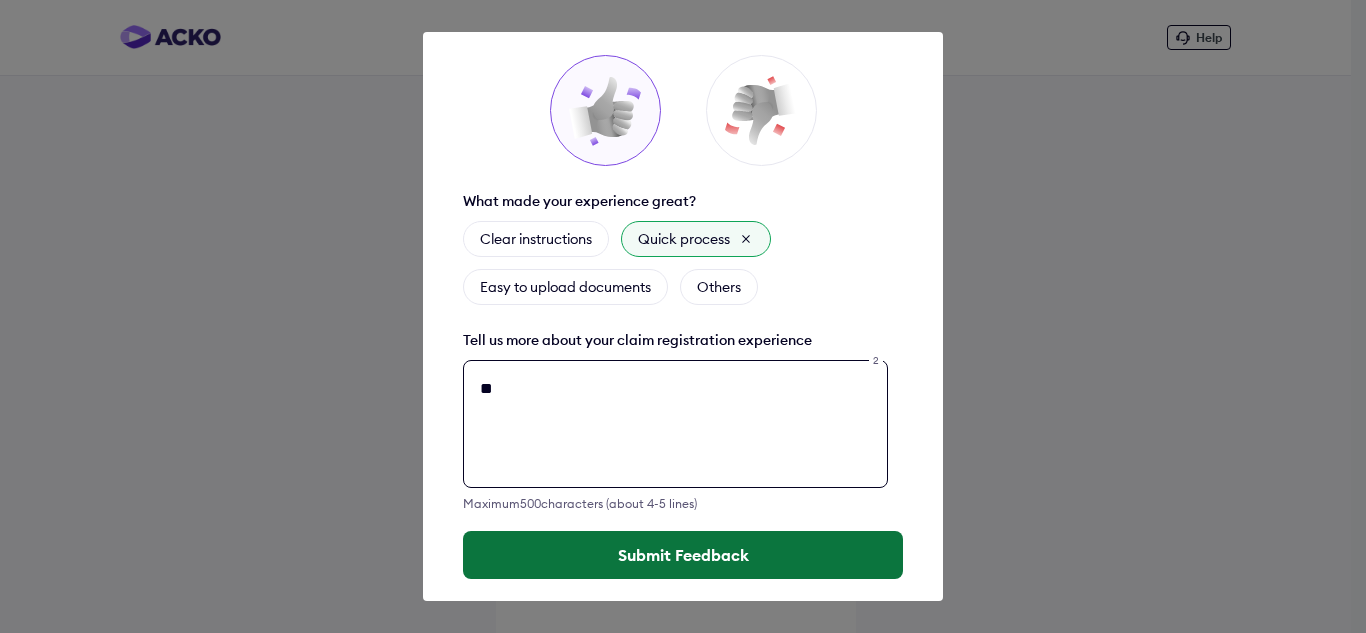 type on "**" 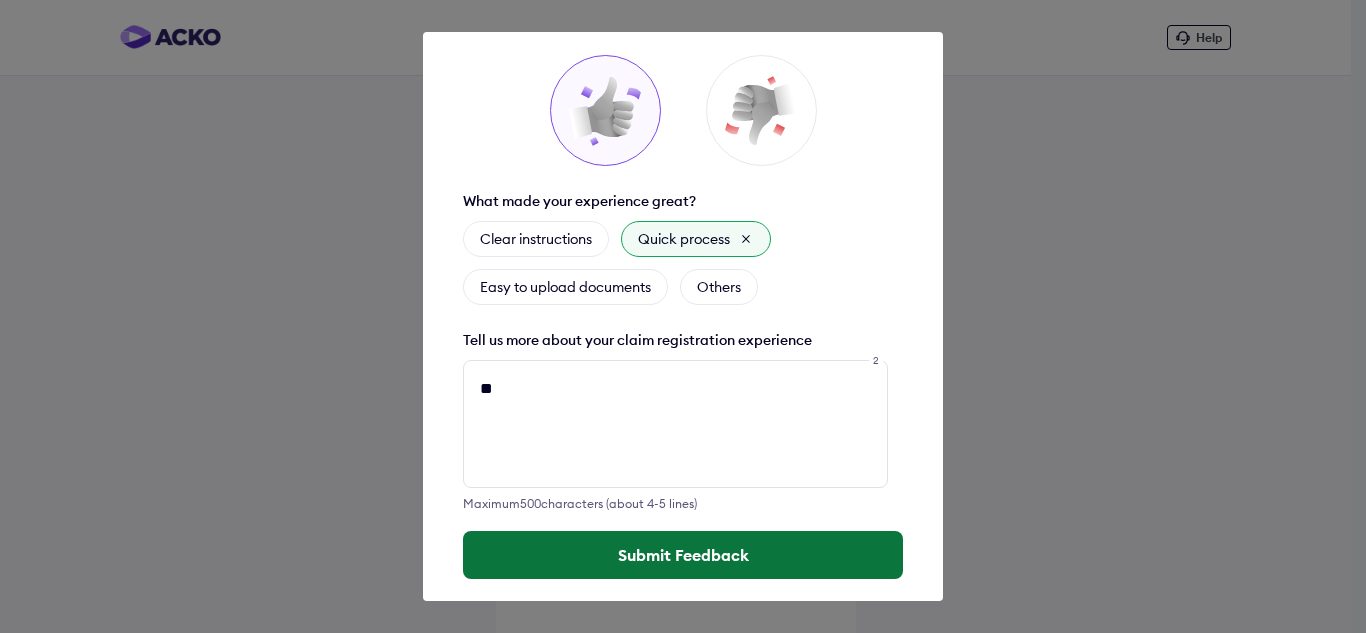 click on "Submit Feedback" at bounding box center [683, 555] 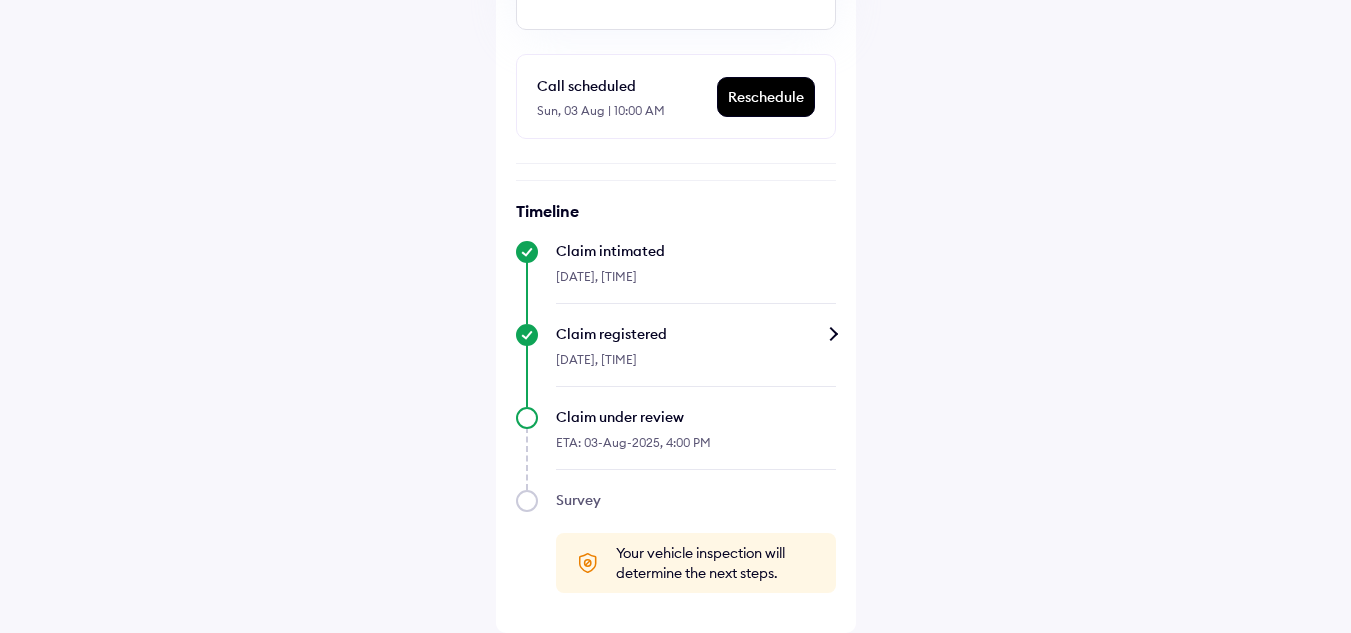 scroll, scrollTop: 89, scrollLeft: 0, axis: vertical 